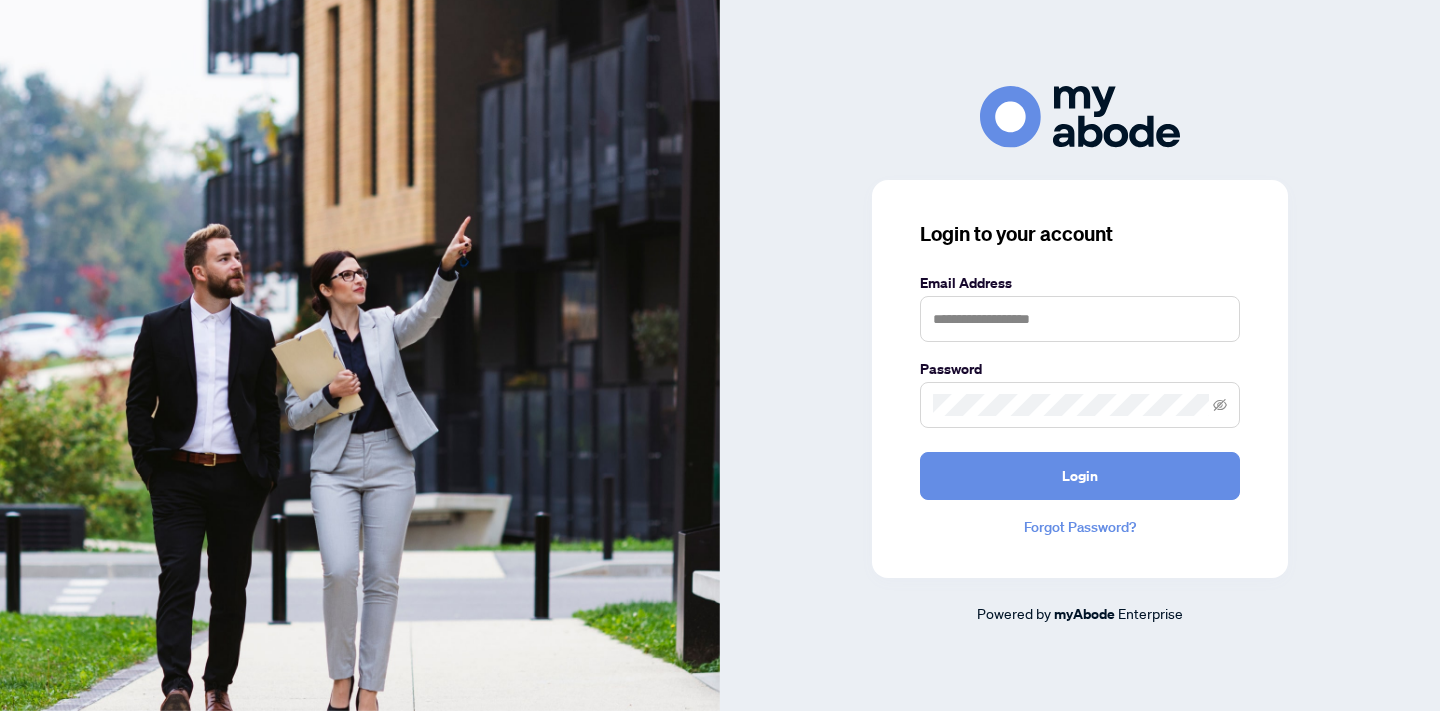 scroll, scrollTop: 0, scrollLeft: 0, axis: both 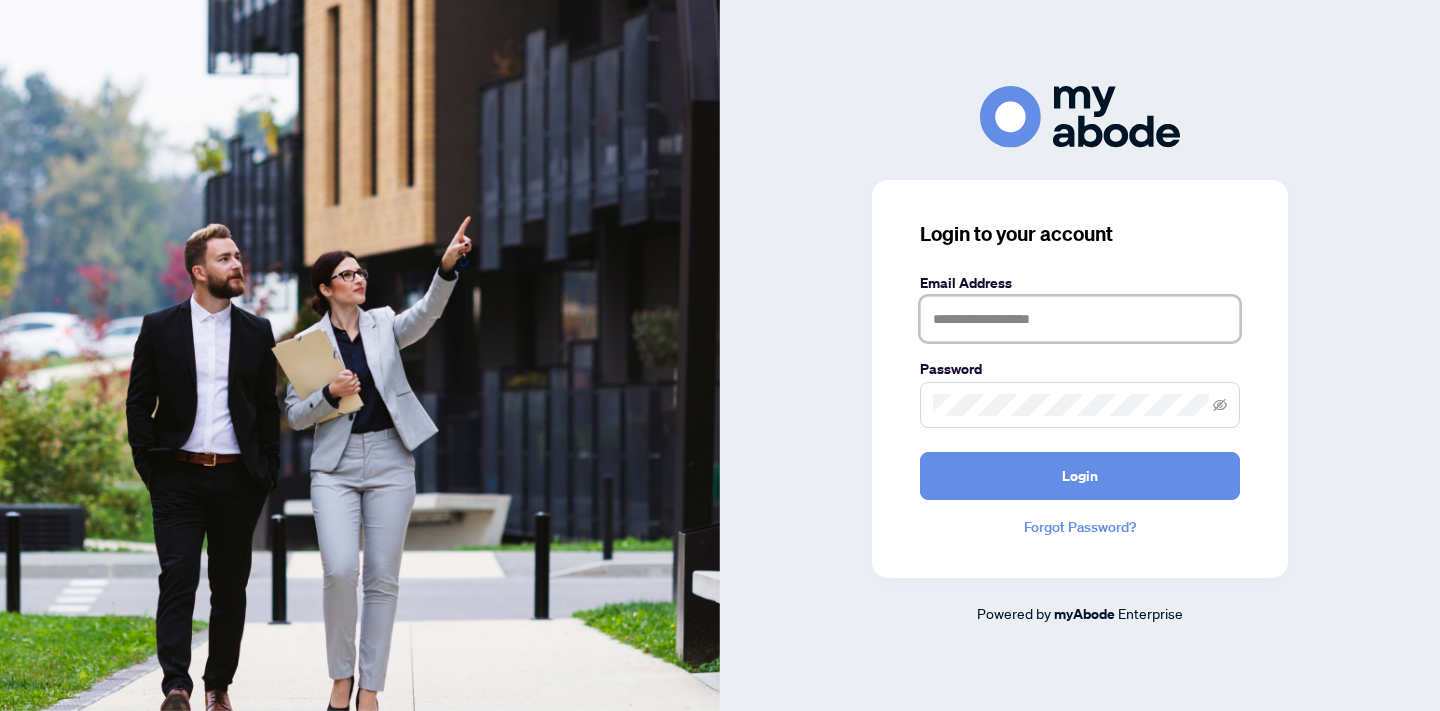 click at bounding box center [1080, 319] 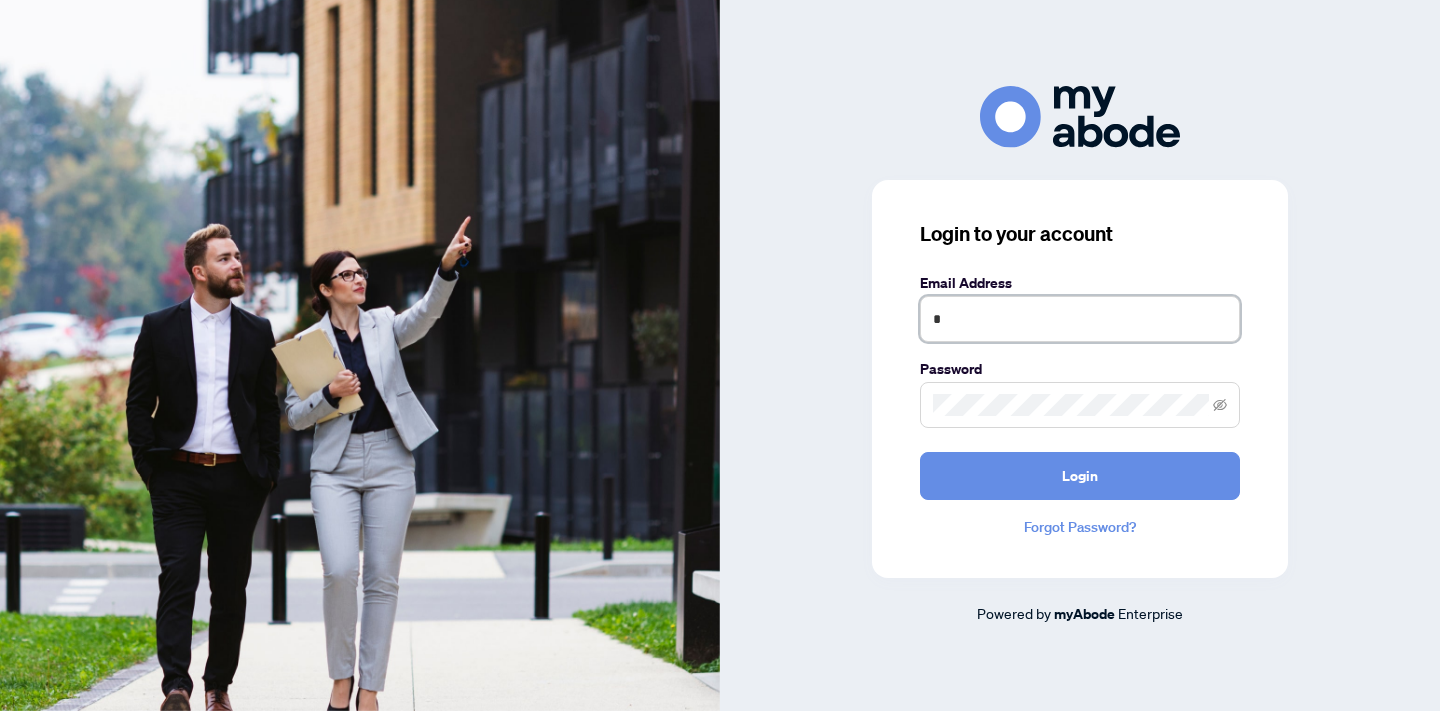 type on "**********" 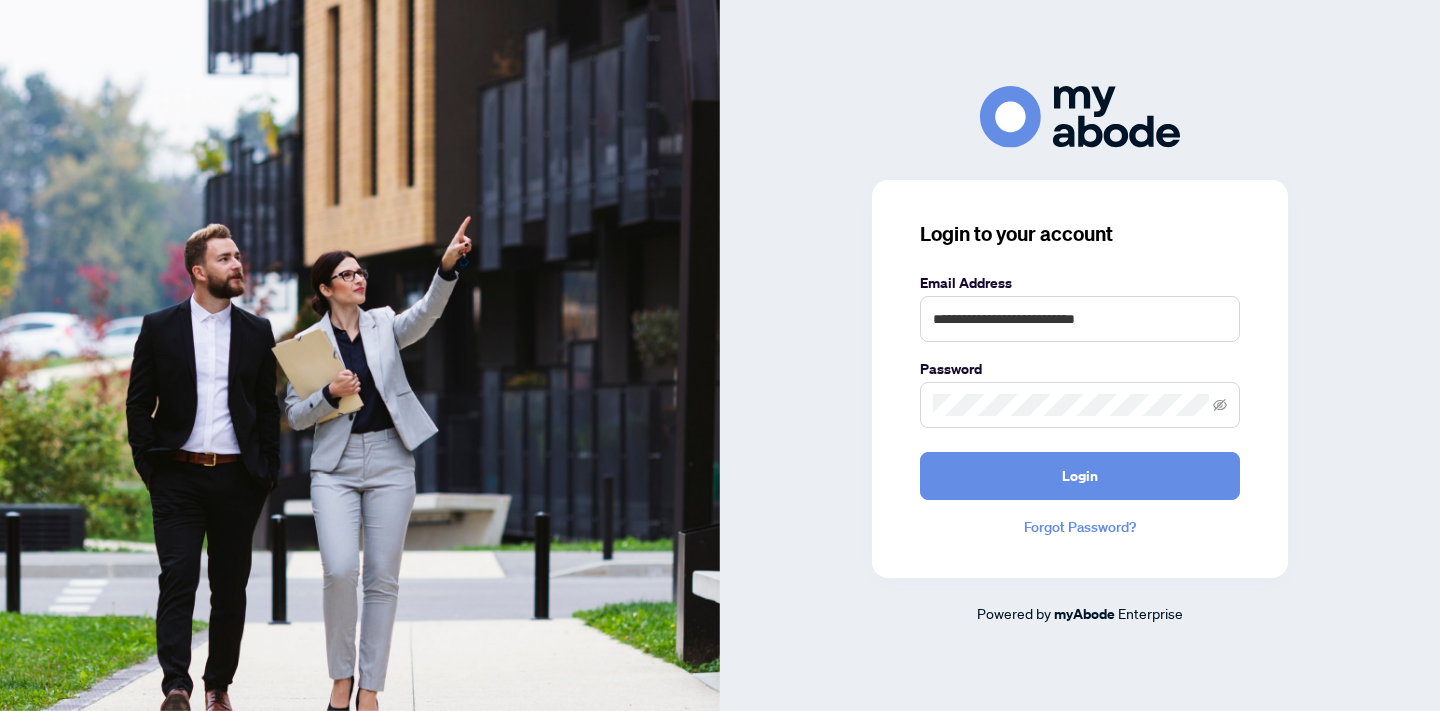 click at bounding box center [1080, 405] 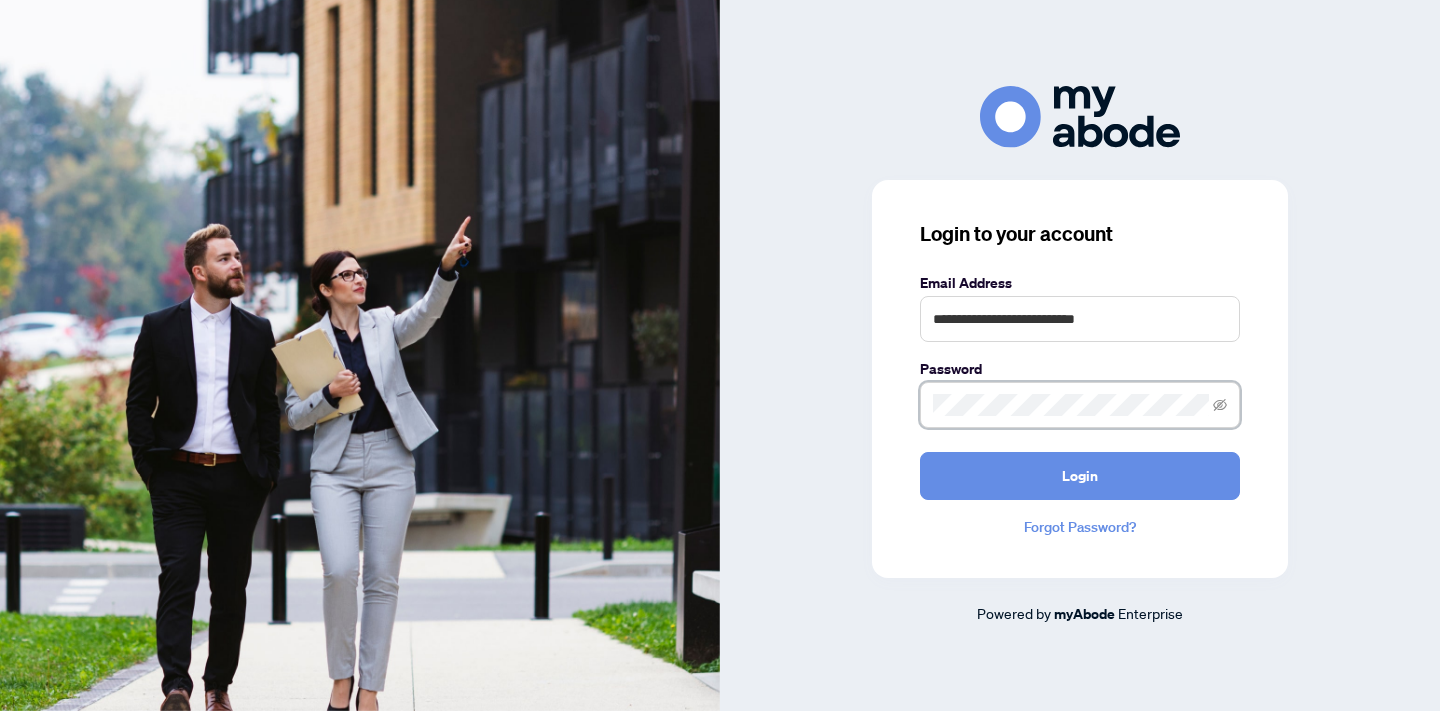 click on "Login" at bounding box center (1080, 476) 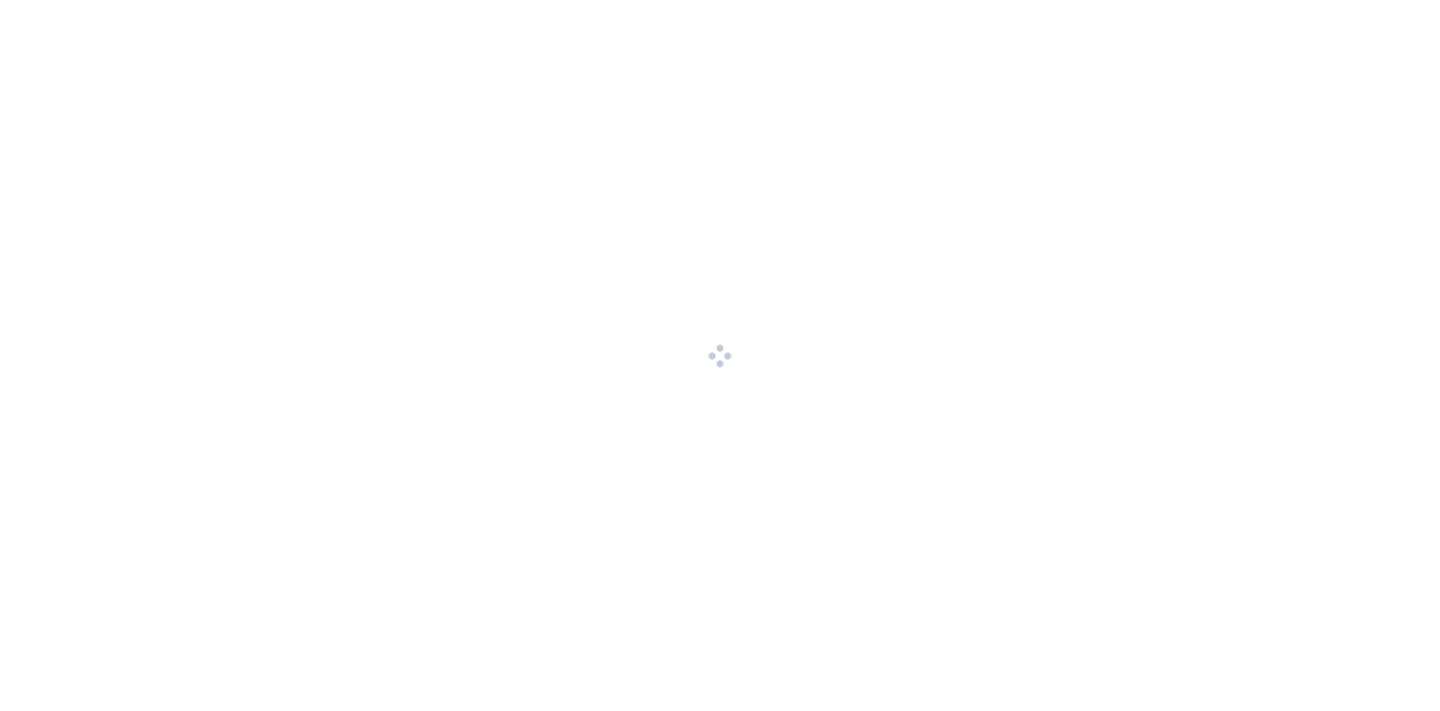 scroll, scrollTop: 0, scrollLeft: 0, axis: both 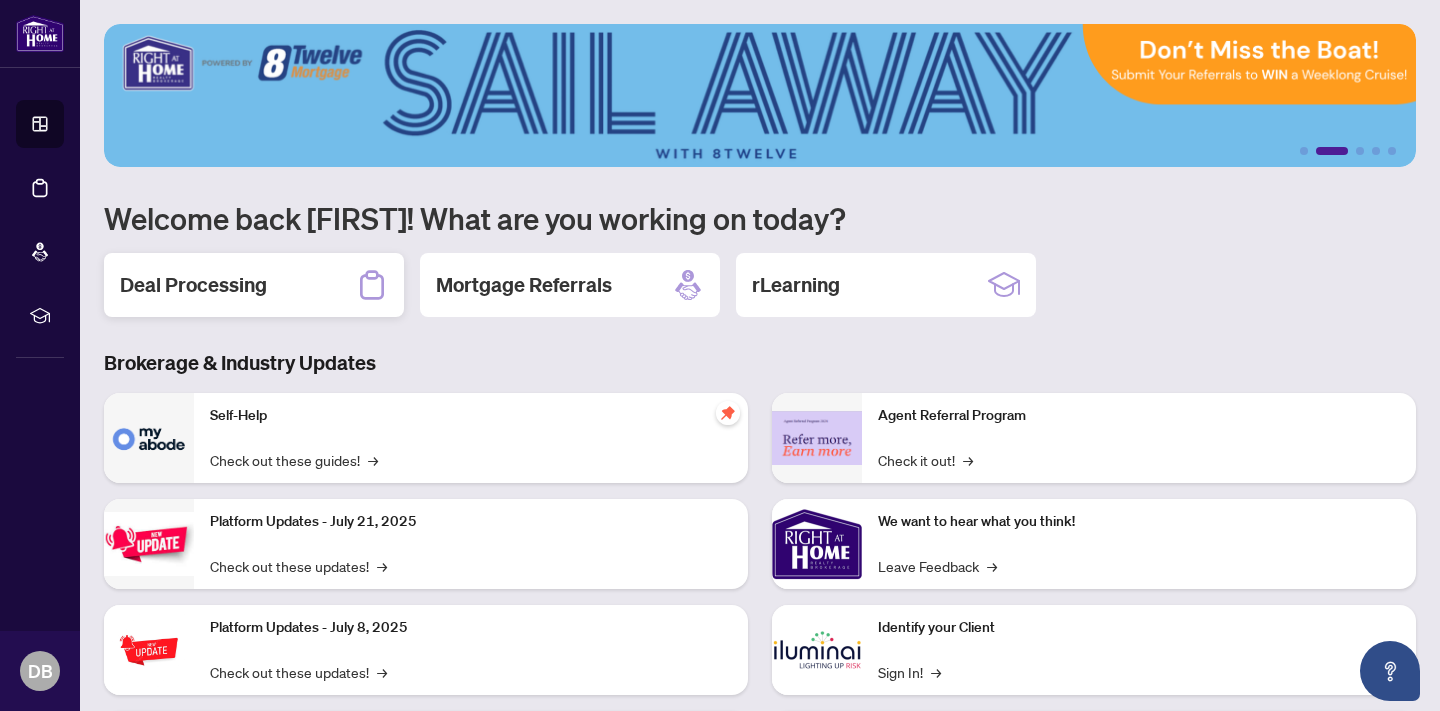 click on "Deal Processing" at bounding box center (254, 285) 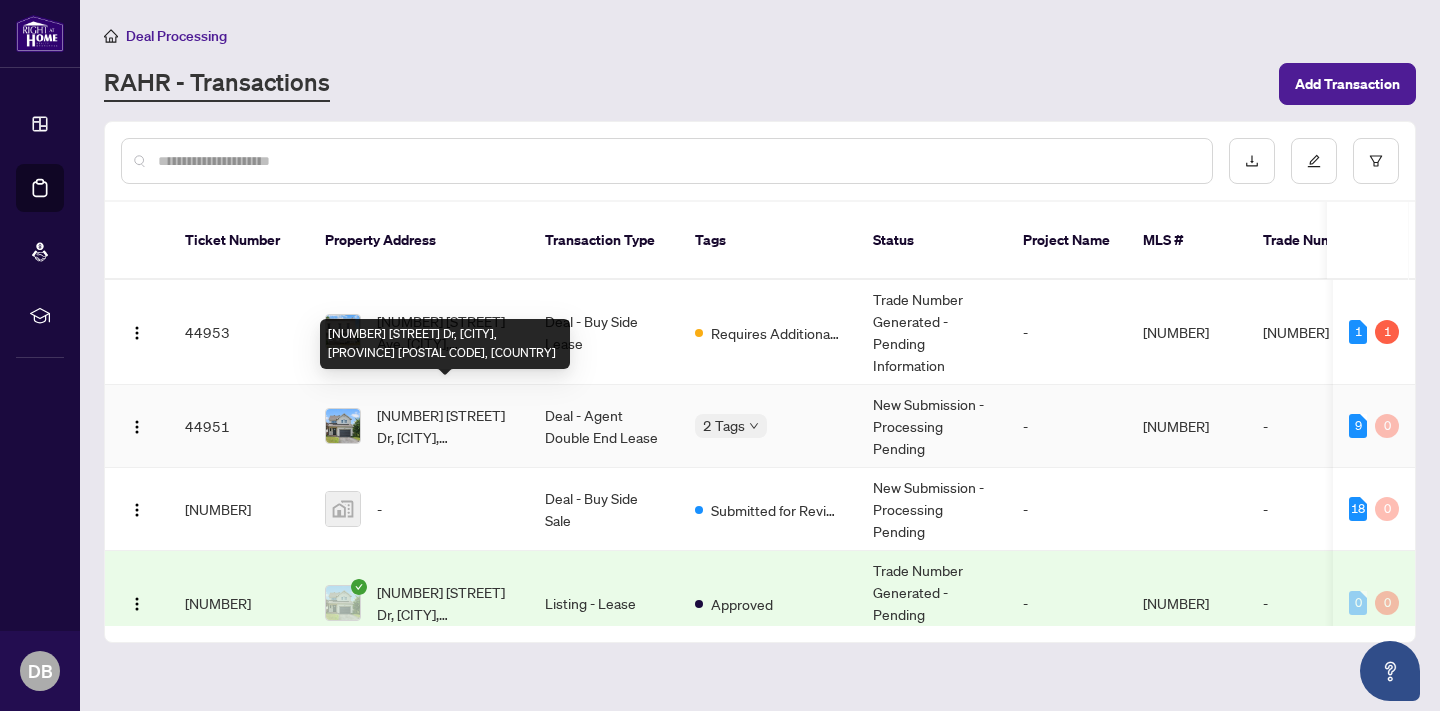 click on "[NUMBER] [STREET] Dr, [CITY], [PROVINCE] [POSTAL CODE], [COUNTRY]" at bounding box center [445, 426] 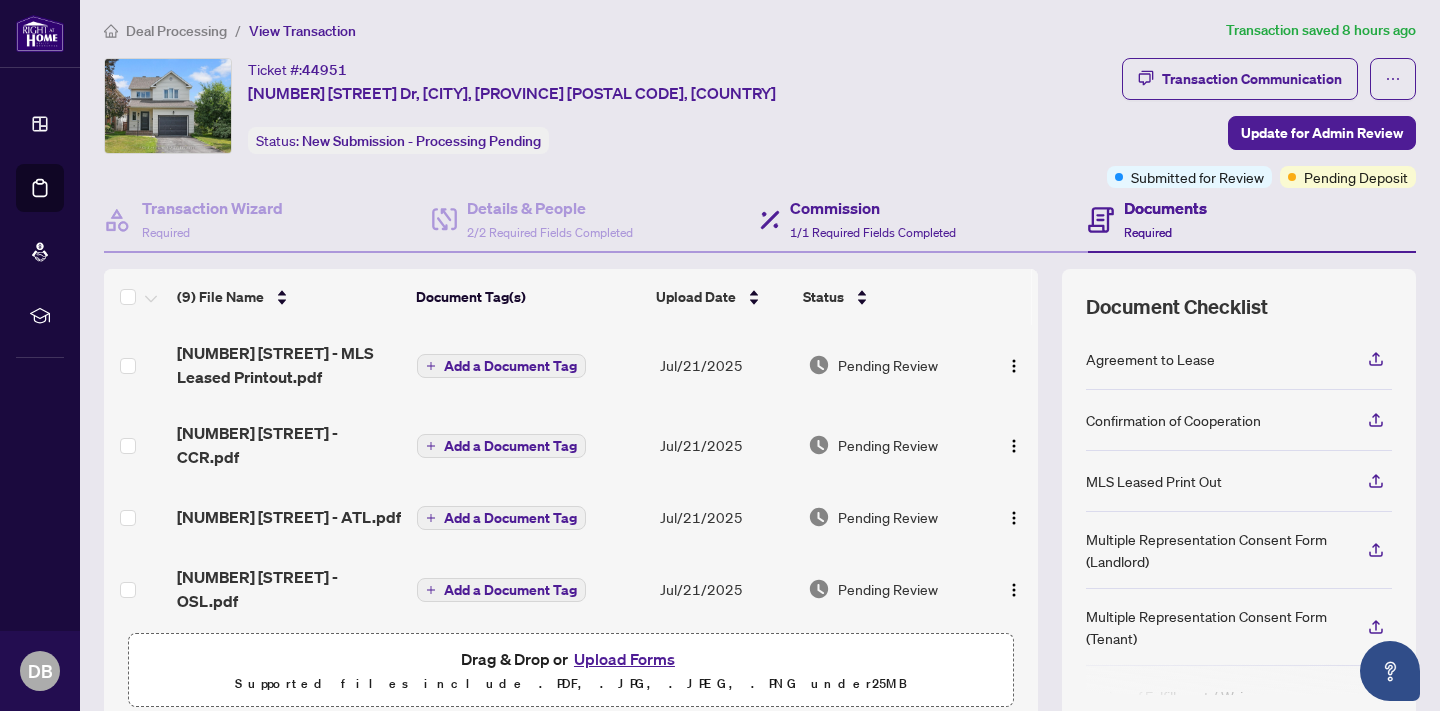 scroll, scrollTop: 4, scrollLeft: 0, axis: vertical 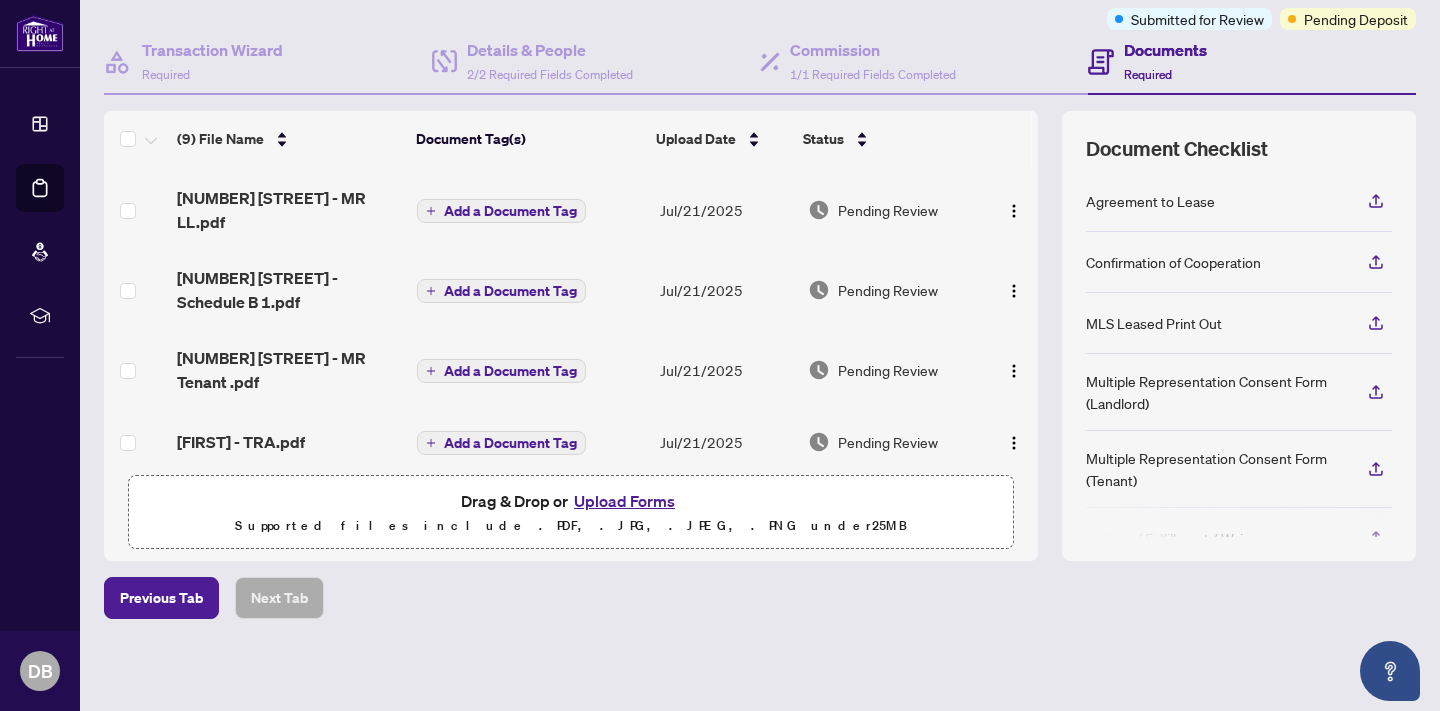 click on "Upload Forms" at bounding box center [624, 501] 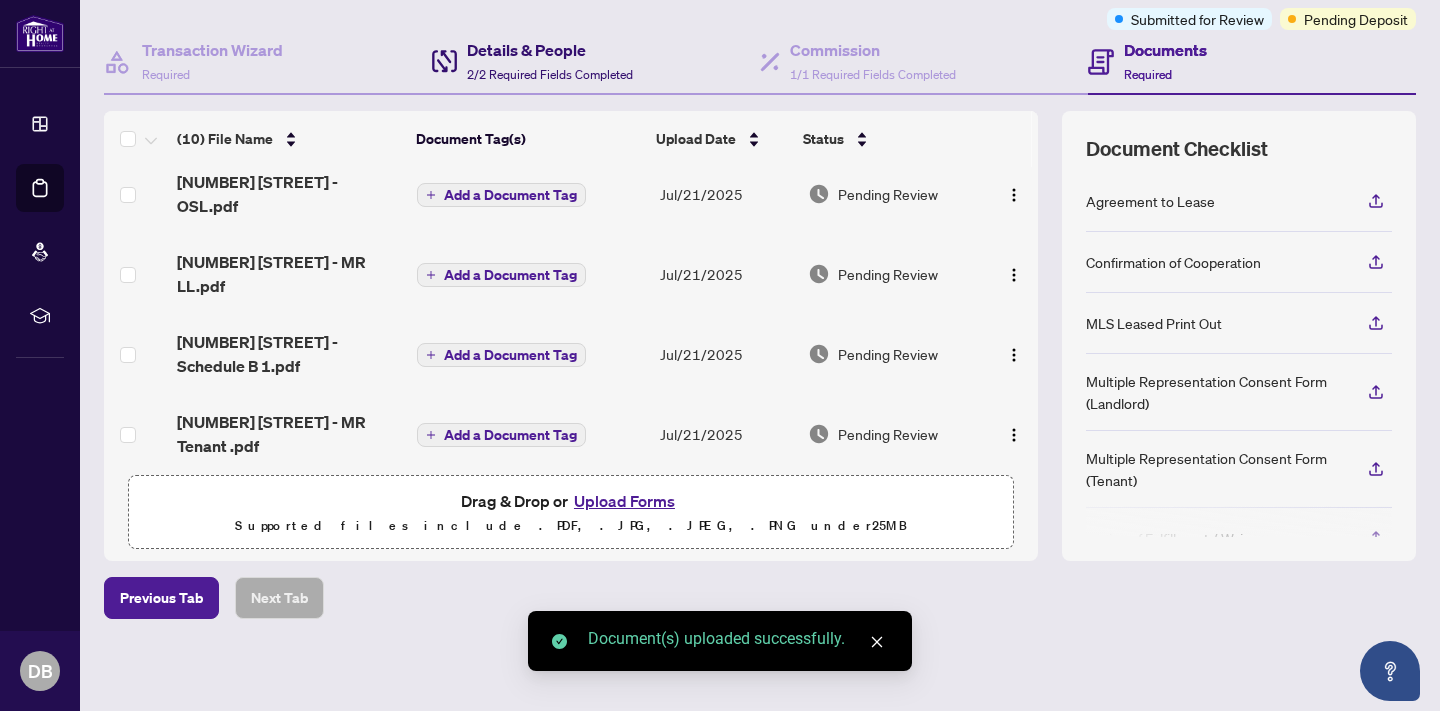 click on "Details & People" at bounding box center [550, 50] 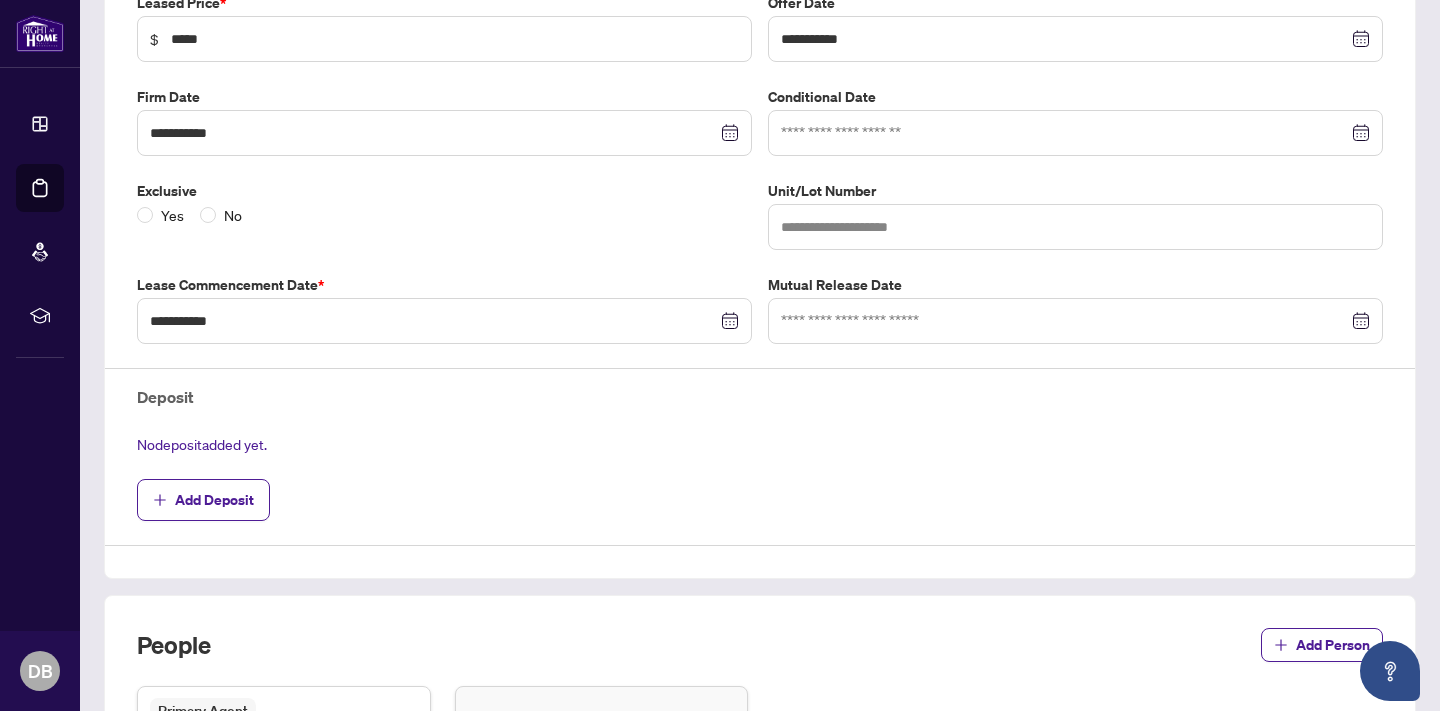 scroll, scrollTop: 378, scrollLeft: 0, axis: vertical 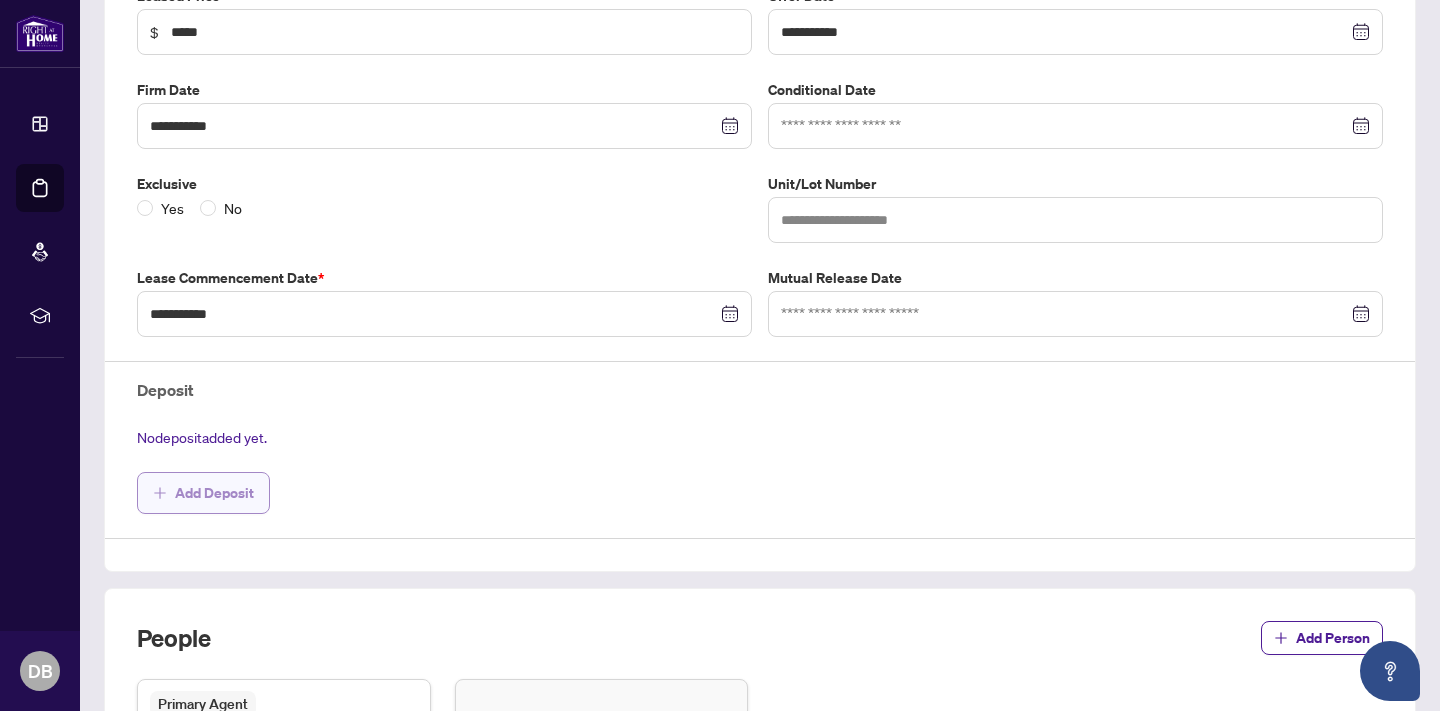click on "Add Deposit" at bounding box center [214, 493] 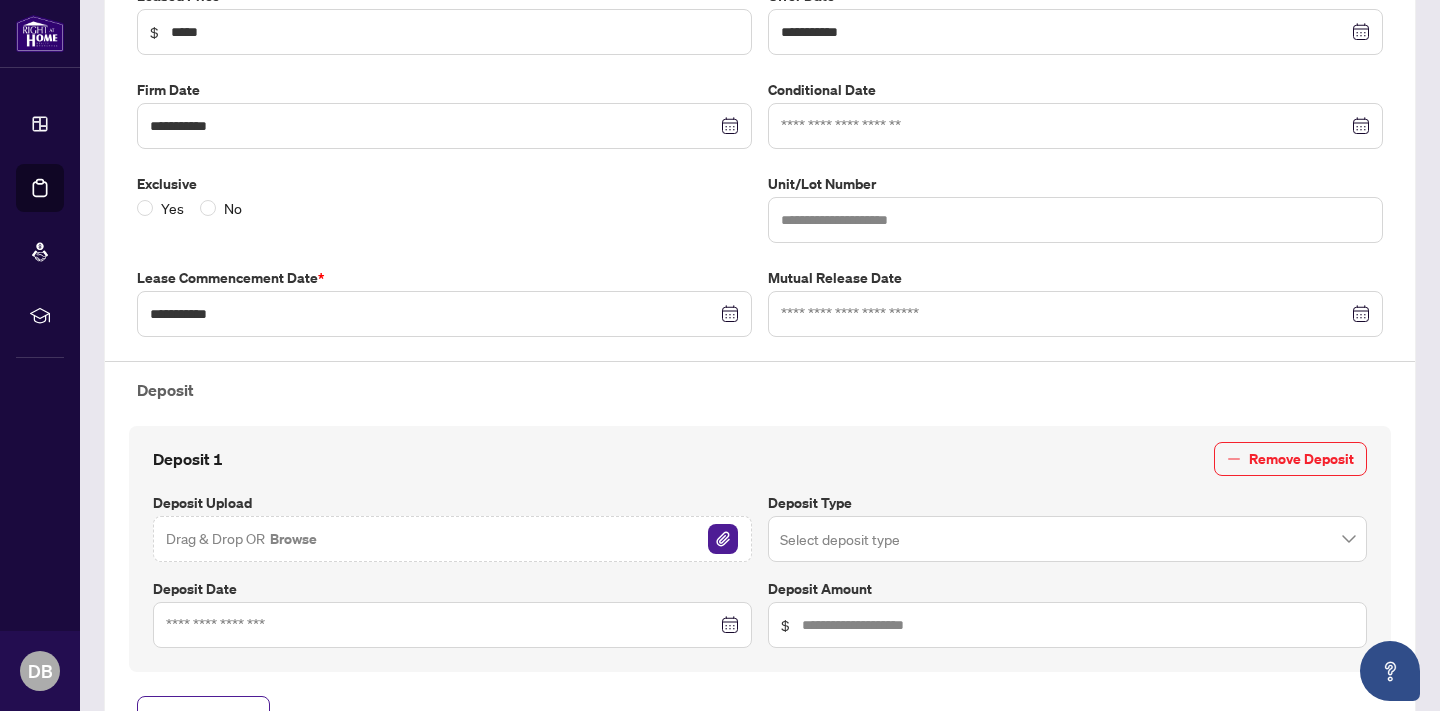 click on "Browse" at bounding box center (293, 539) 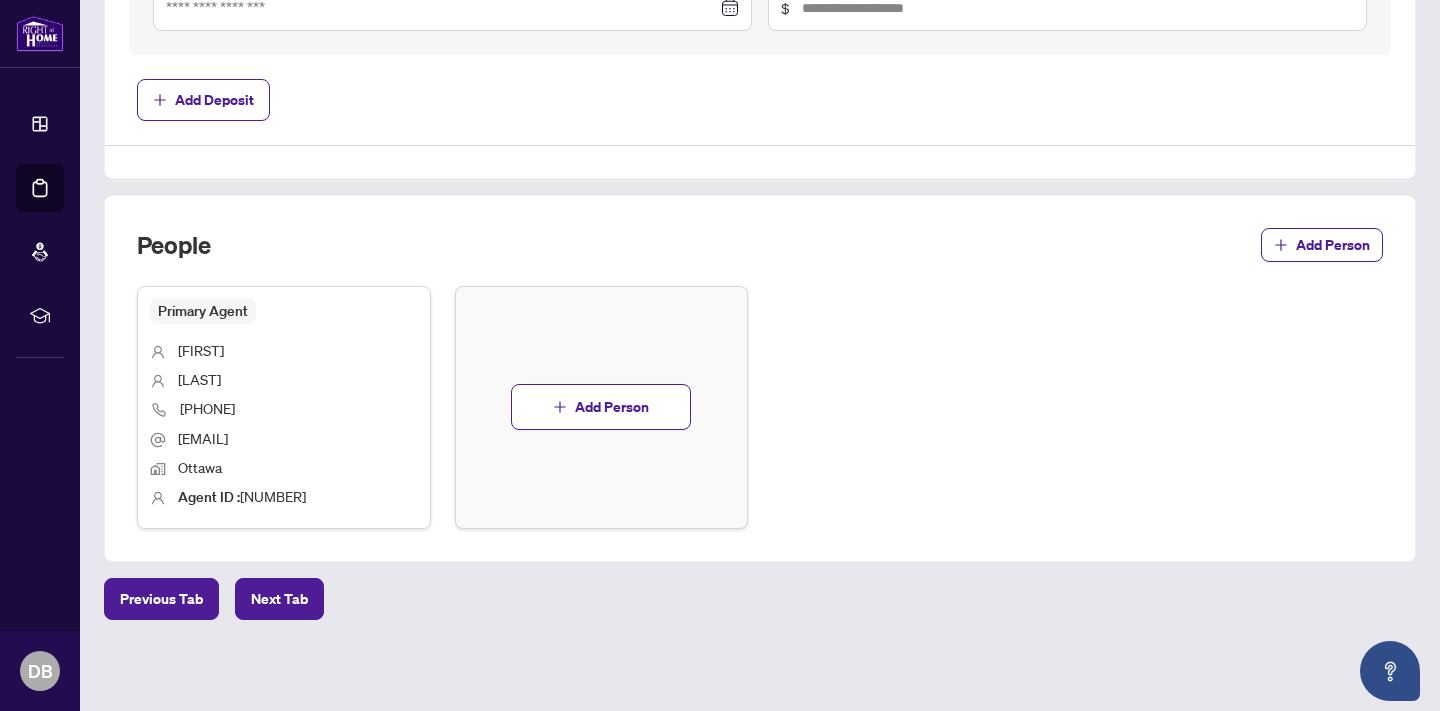 scroll, scrollTop: 0, scrollLeft: 0, axis: both 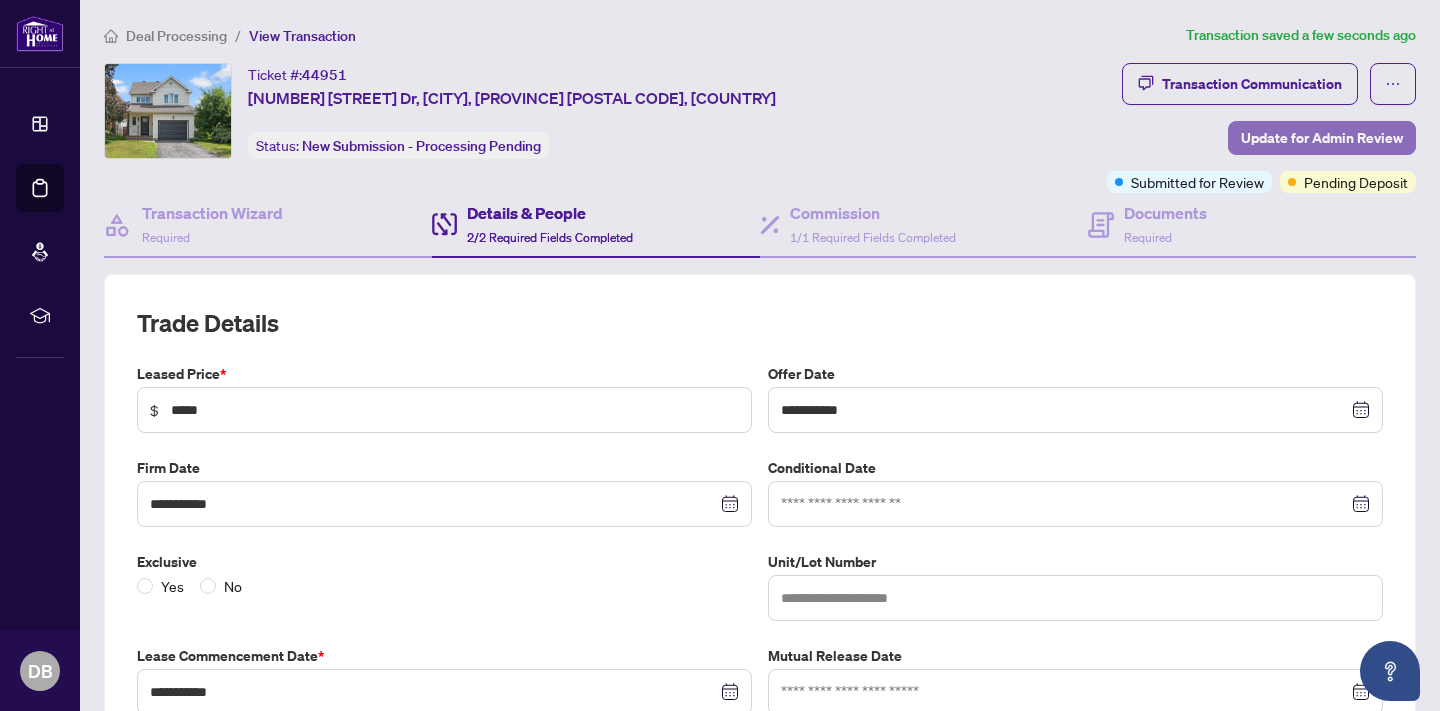 click on "Update for Admin Review" at bounding box center (1322, 138) 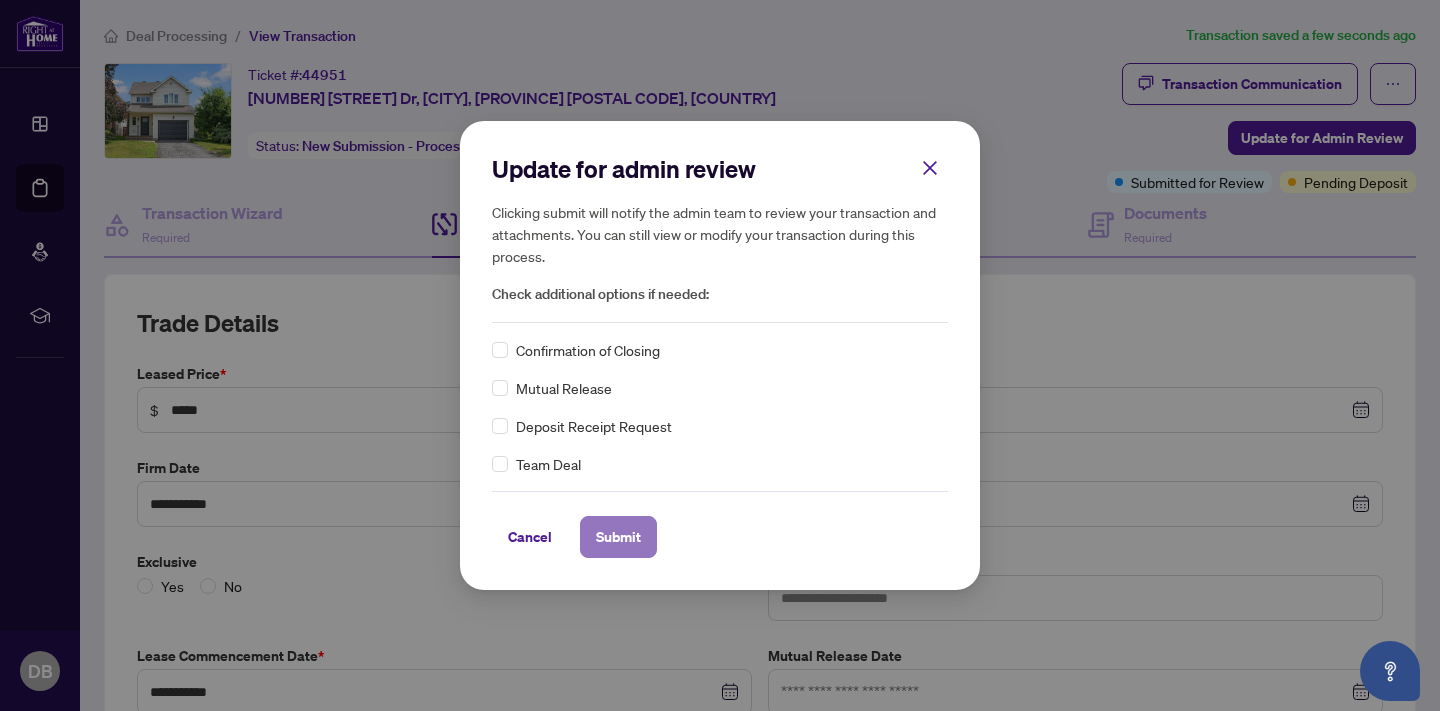 click on "Submit" at bounding box center [618, 537] 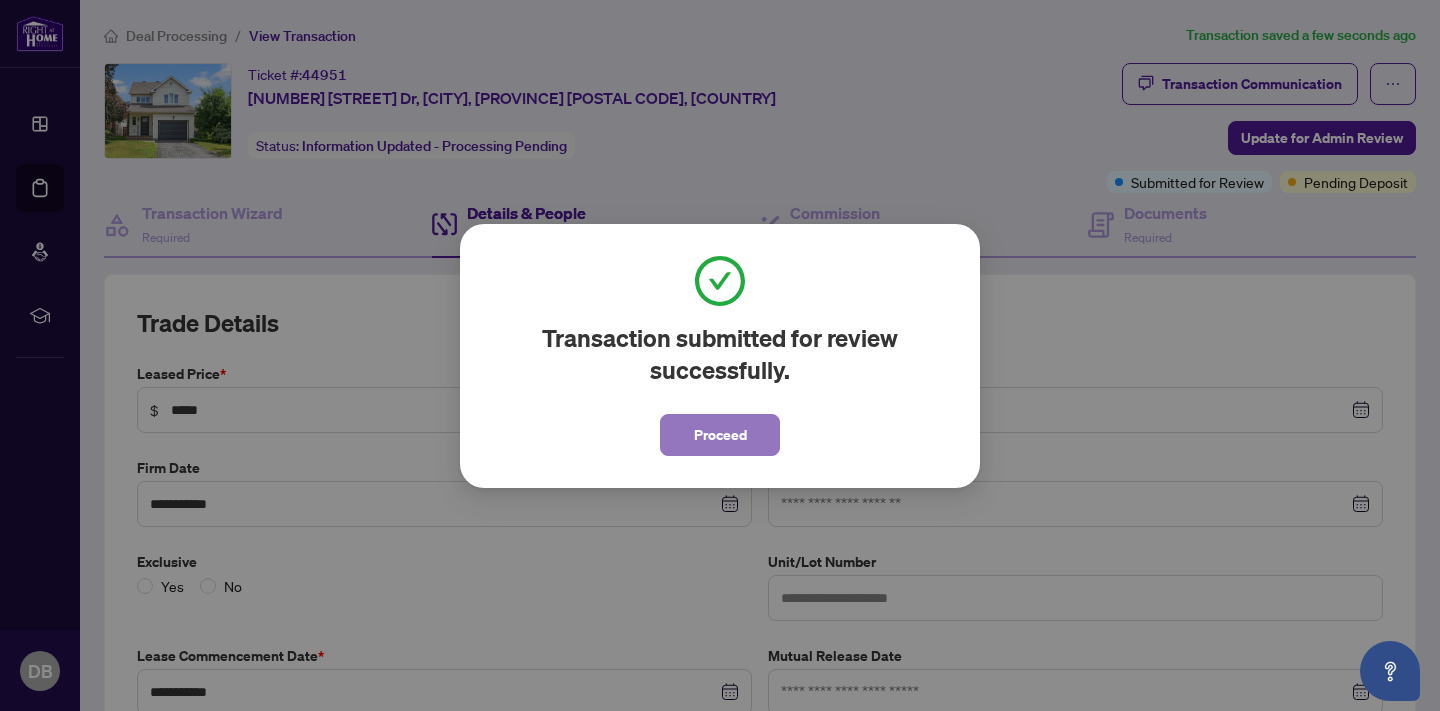 click on "Proceed" at bounding box center (720, 435) 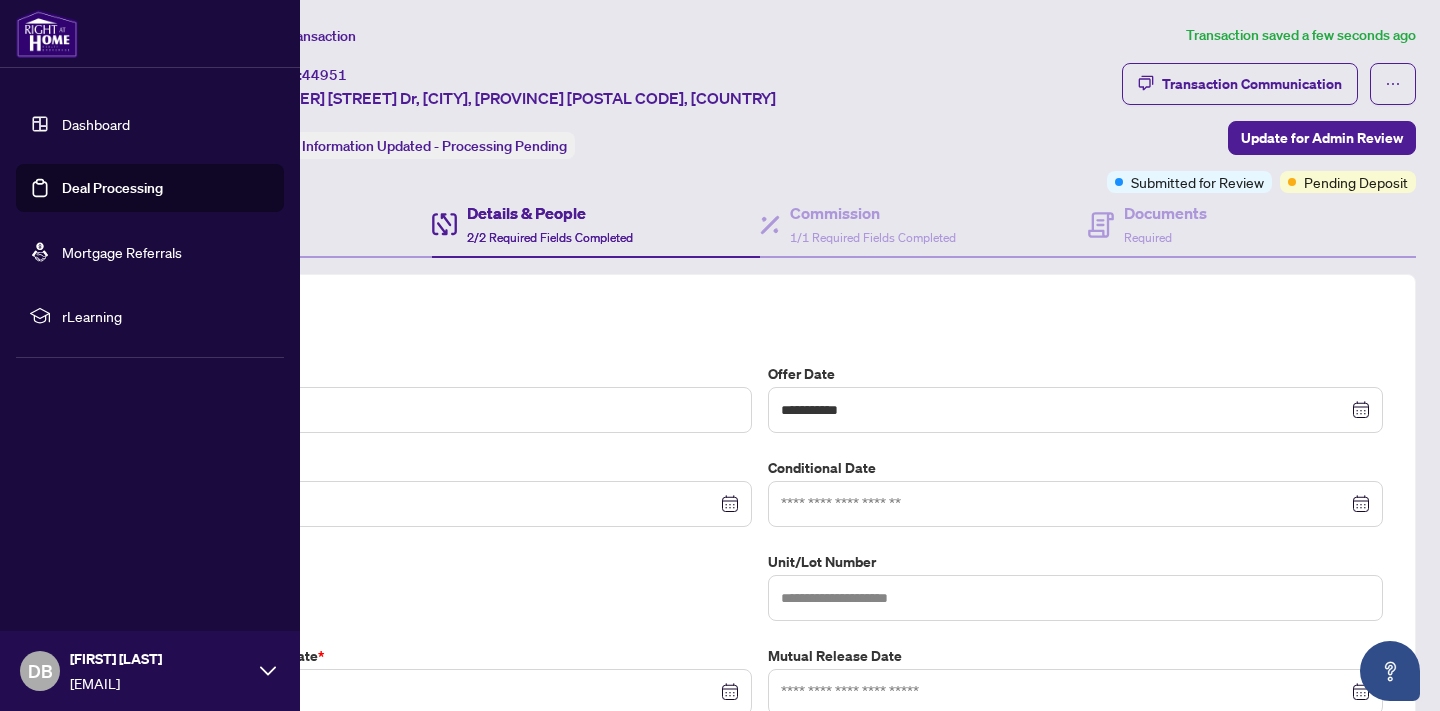 click on "Dashboard" at bounding box center (96, 124) 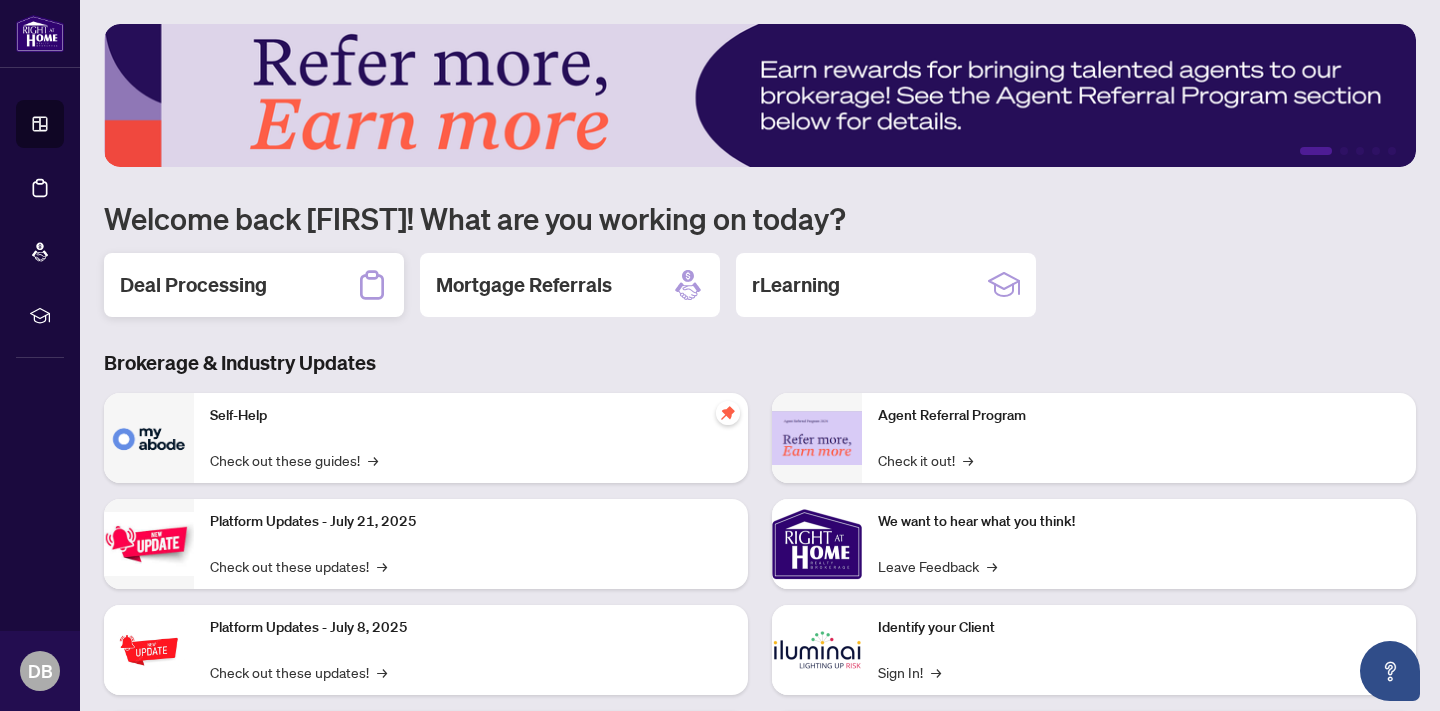 click on "Deal Processing" at bounding box center (193, 285) 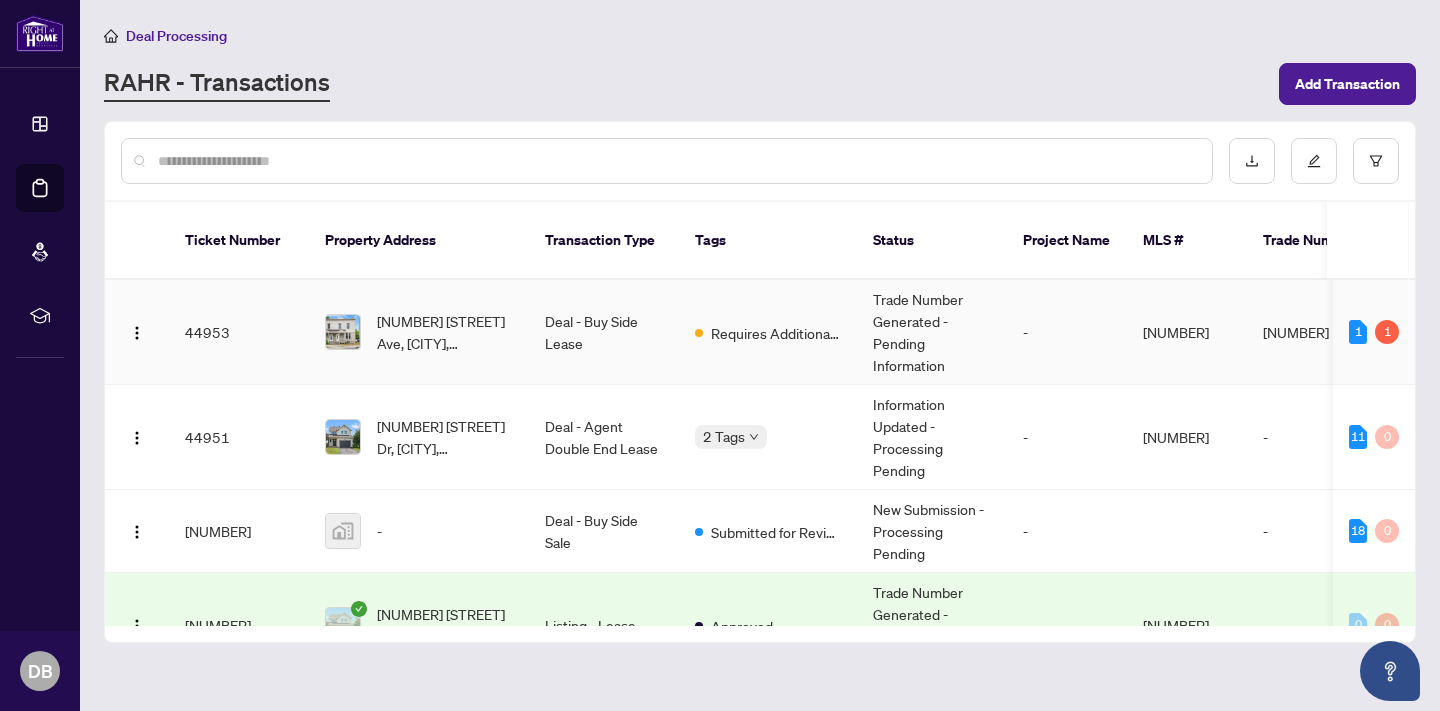 click on "[NUMBER] [STREET] Ave, [CITY], [PROVINCE] [POSTAL CODE], [COUNTRY]" at bounding box center (419, 332) 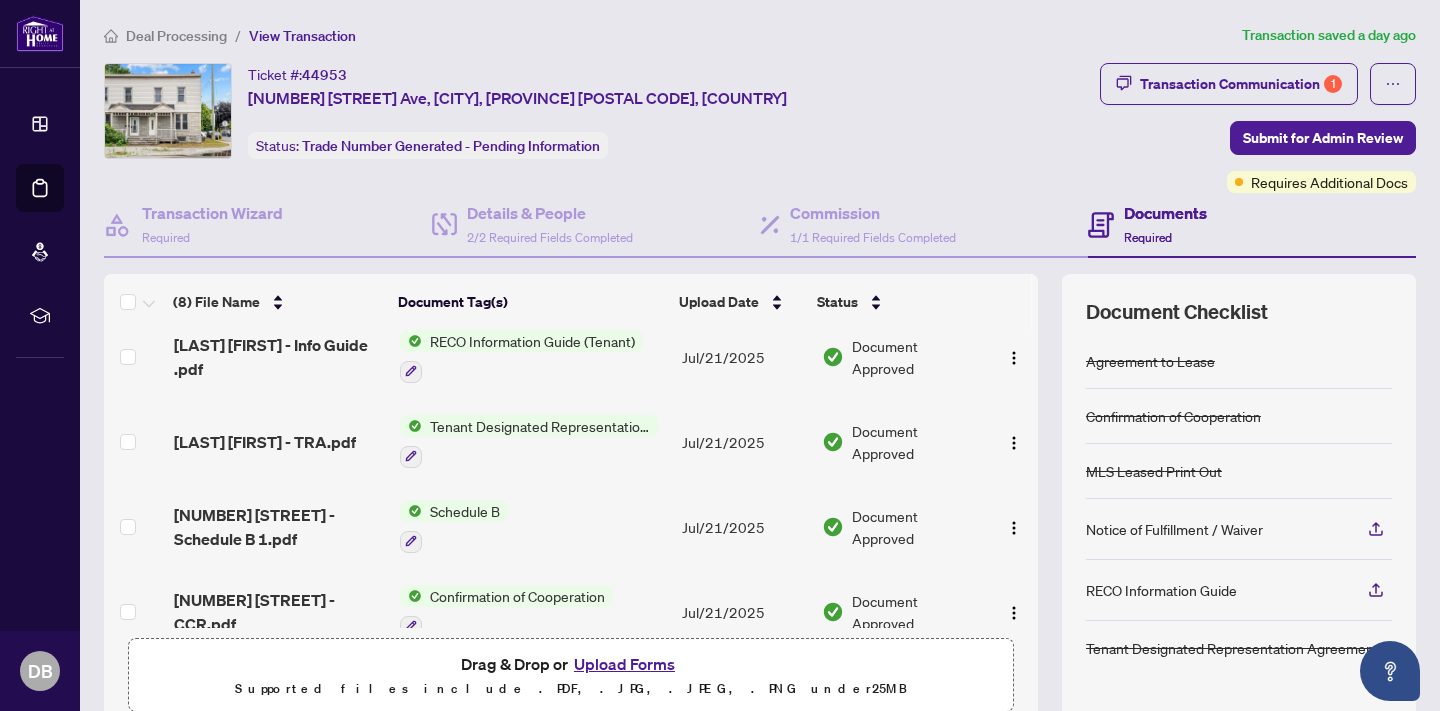 scroll, scrollTop: 381, scrollLeft: 0, axis: vertical 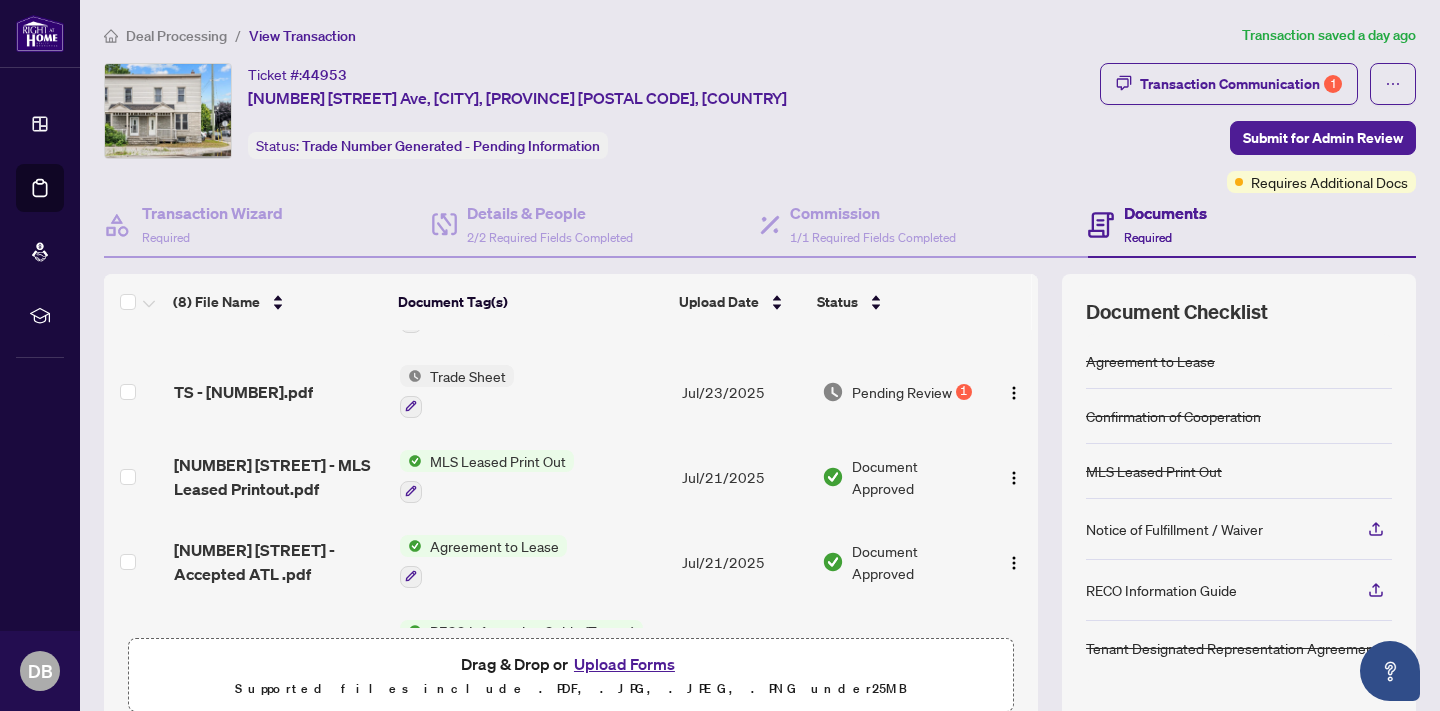 click on "Trade Sheet" at bounding box center [533, 391] 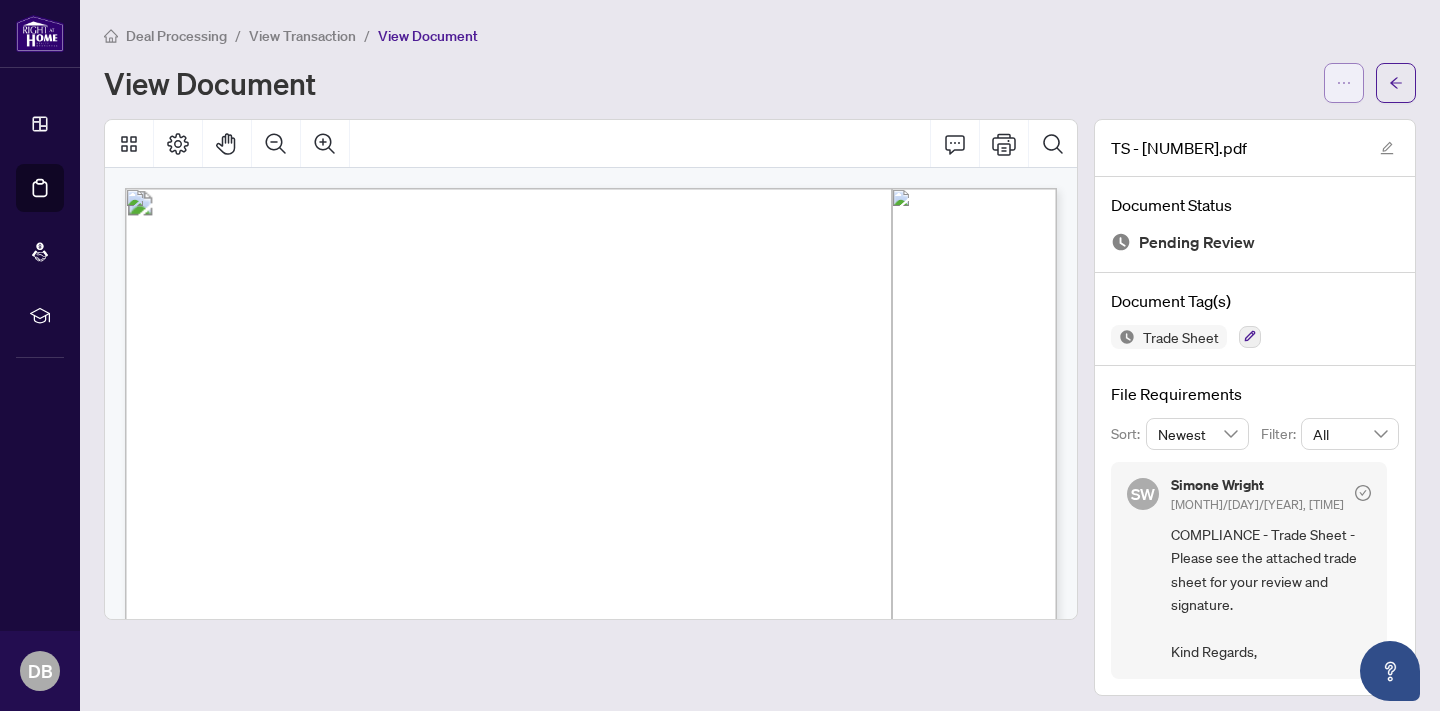 click 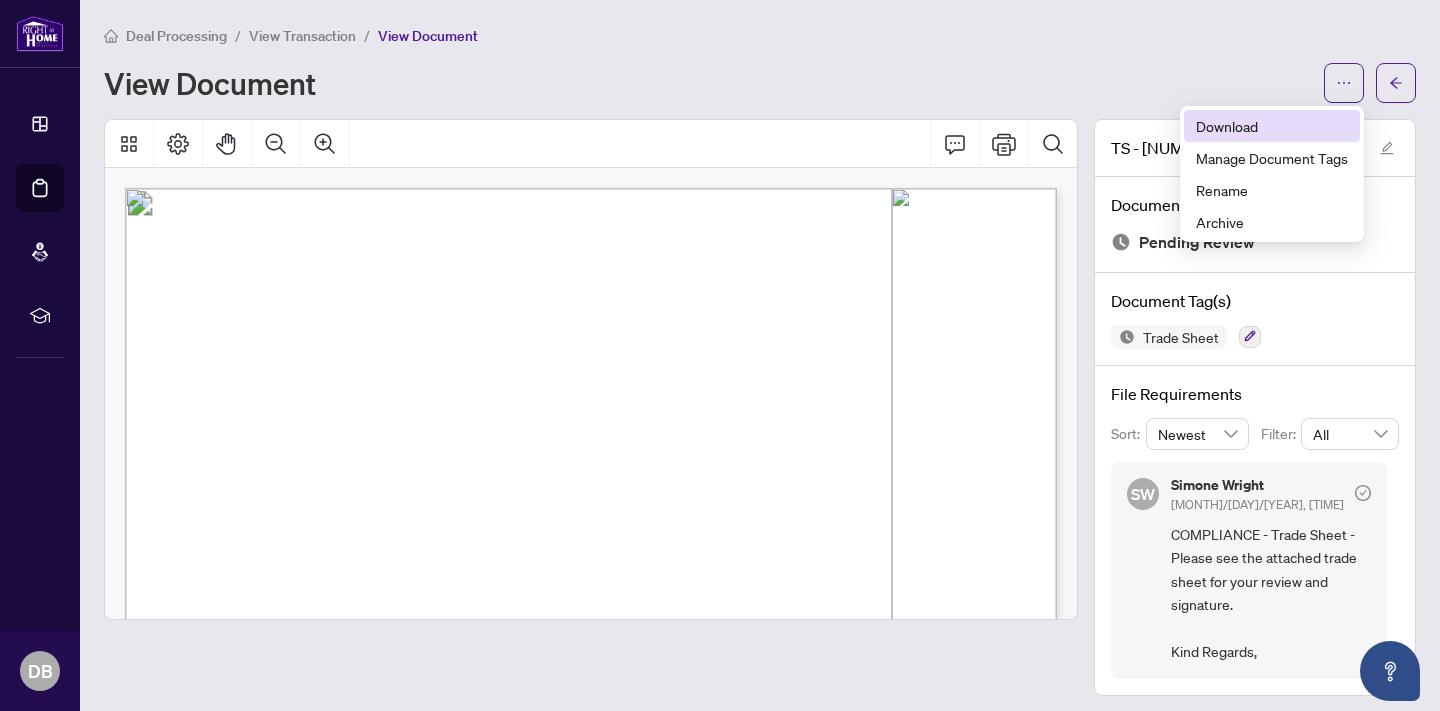 click on "Download" at bounding box center [1272, 126] 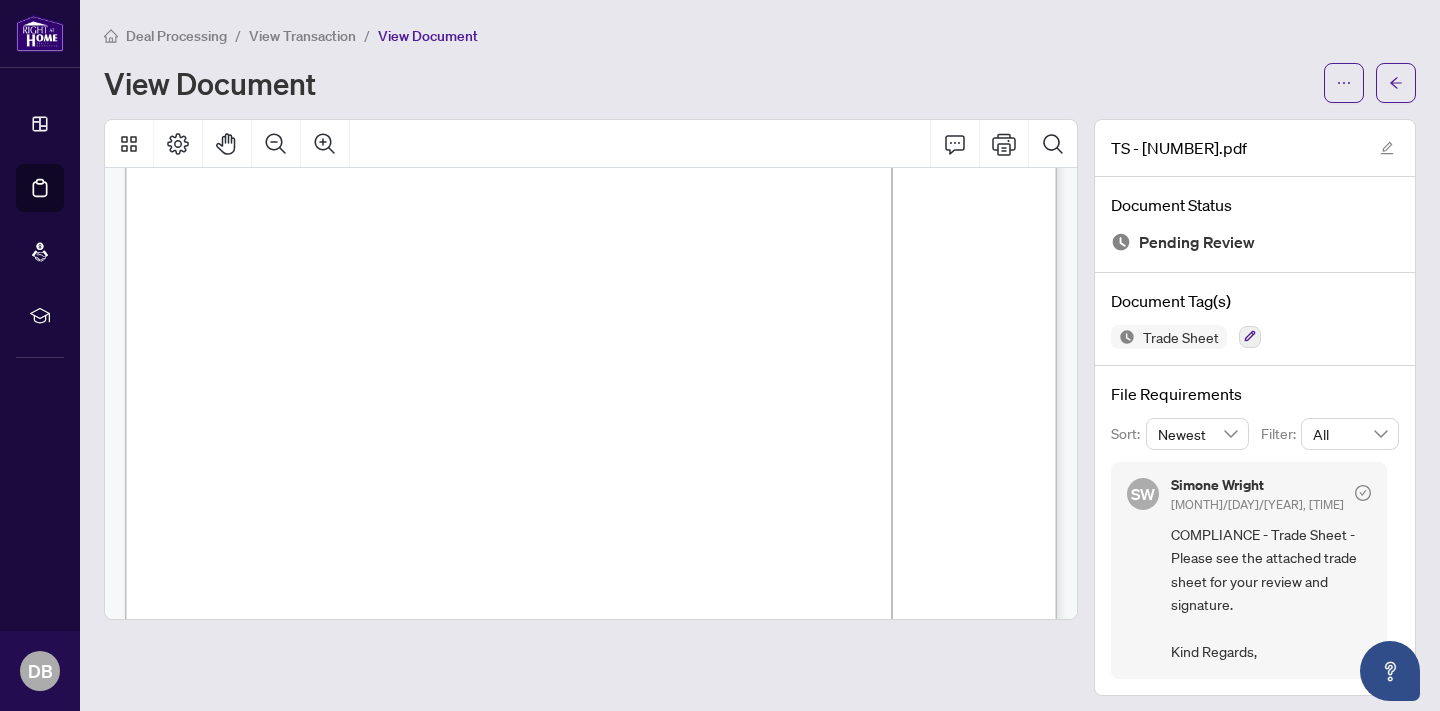 scroll, scrollTop: 204, scrollLeft: 0, axis: vertical 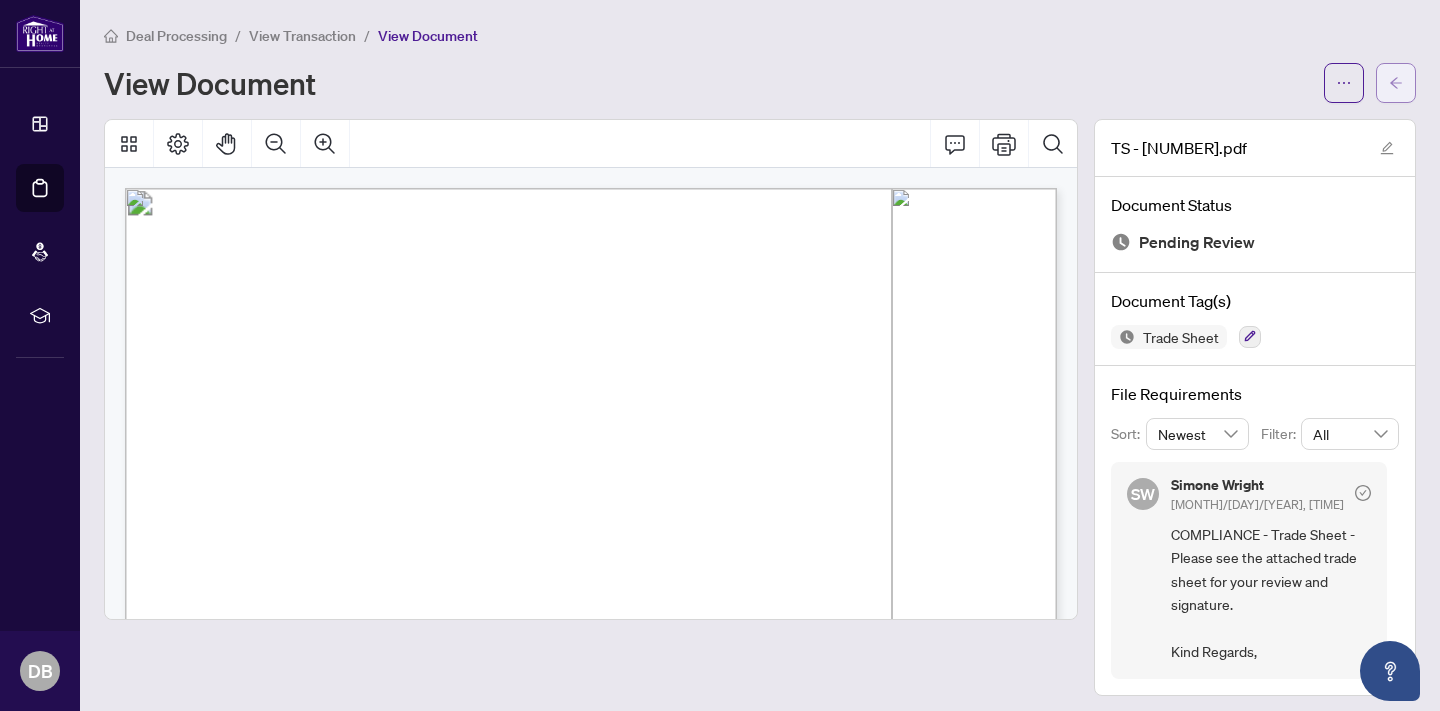 click at bounding box center (1396, 83) 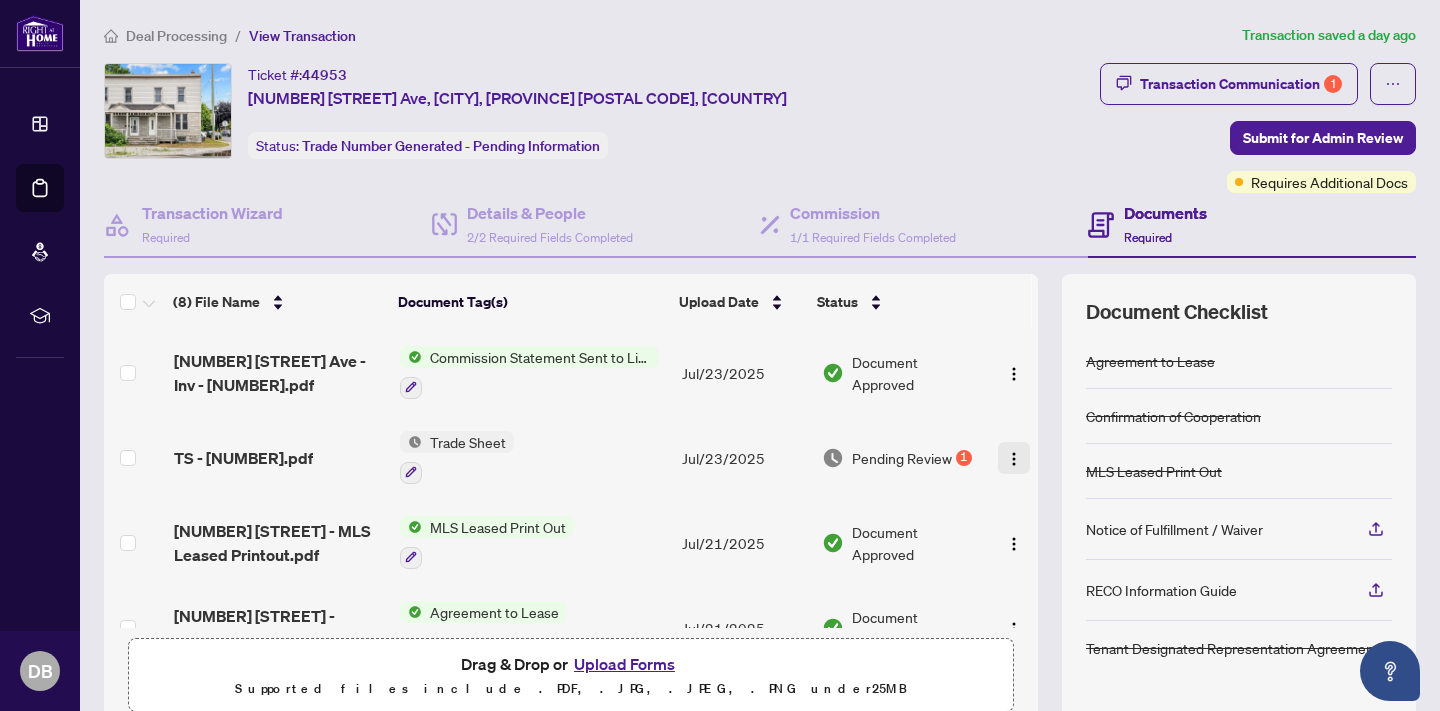 click at bounding box center [1014, 459] 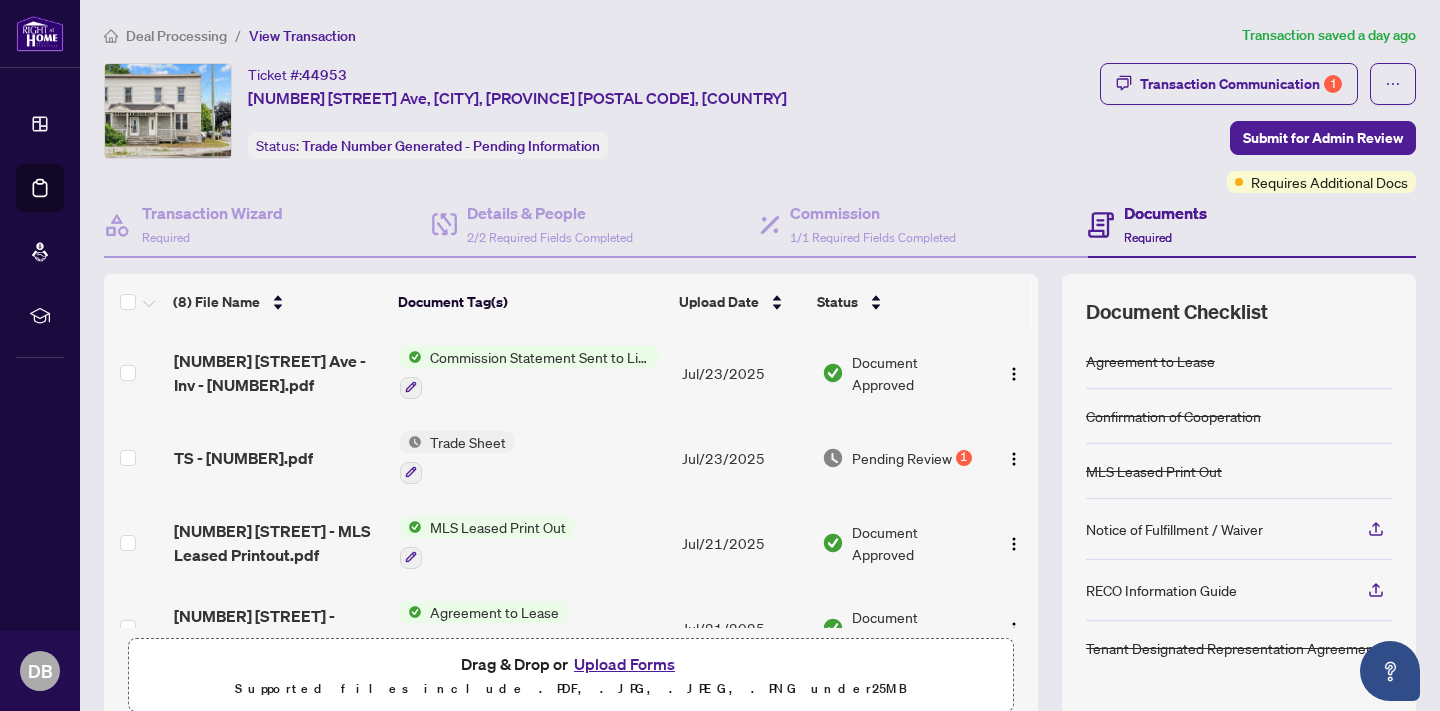 click on "Upload Forms" at bounding box center [624, 664] 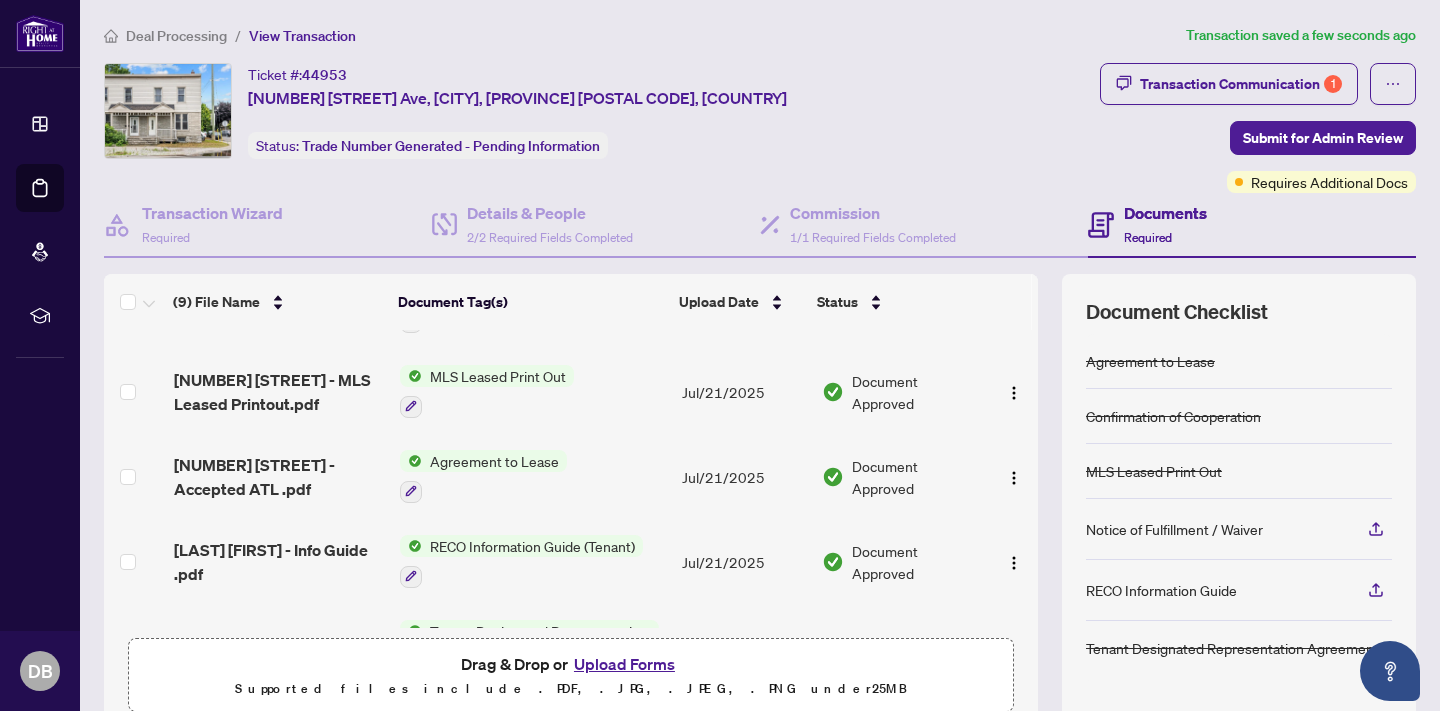 scroll, scrollTop: 0, scrollLeft: 0, axis: both 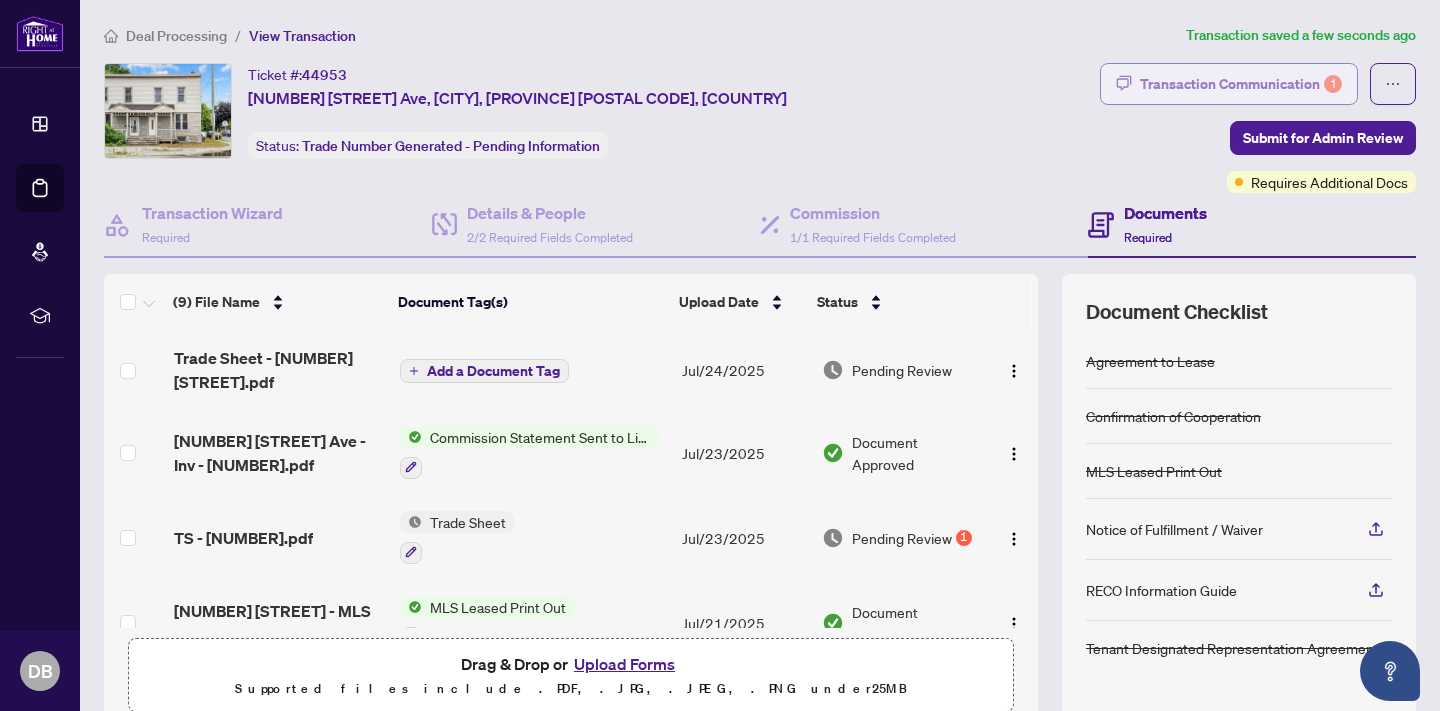 click on "Transaction Communication 1" at bounding box center (1241, 84) 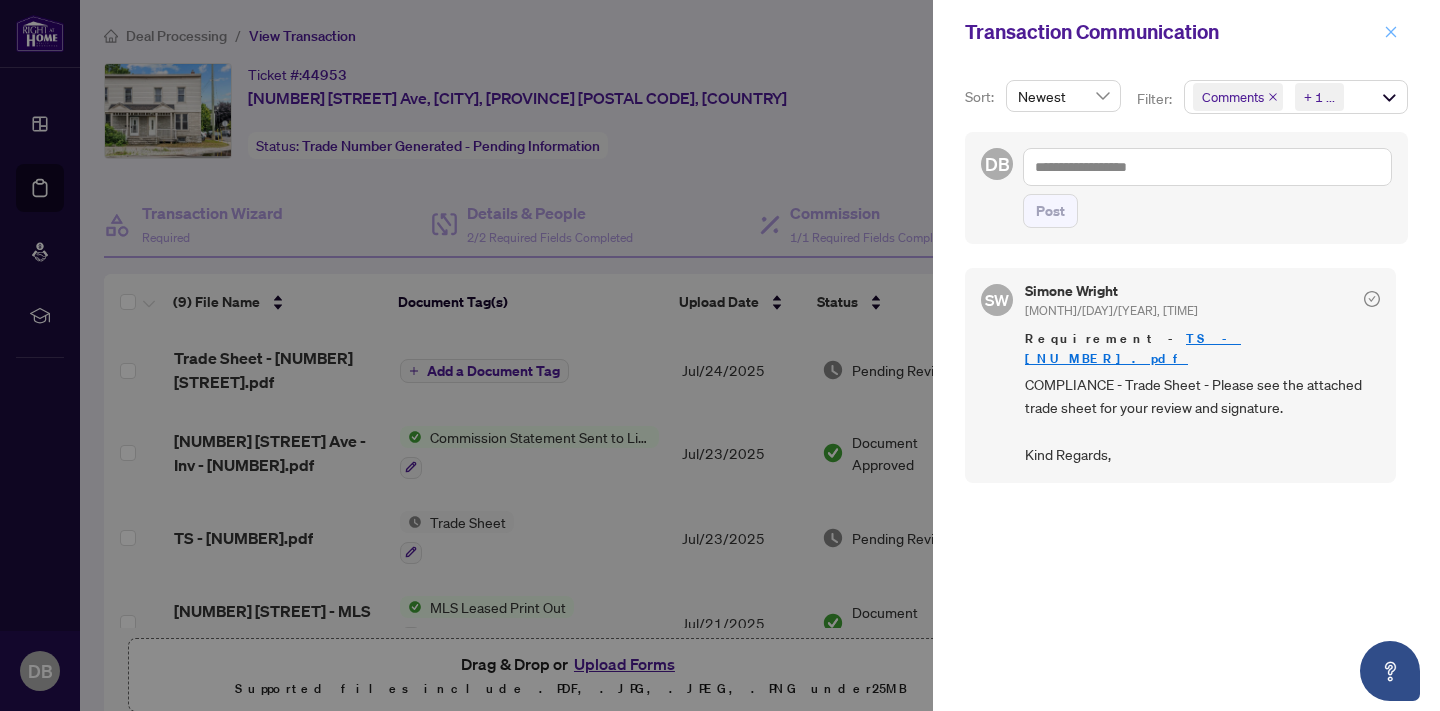 click 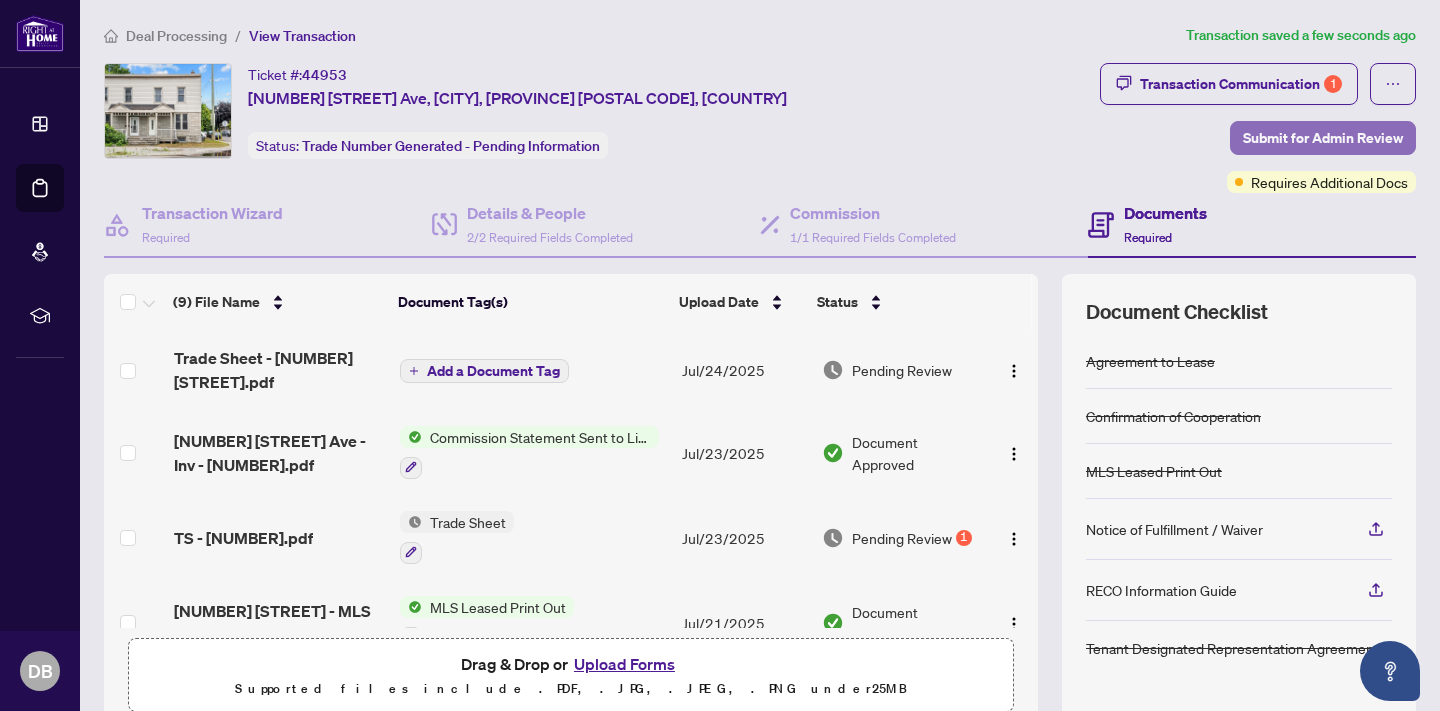 click on "Submit for Admin Review" at bounding box center (1323, 138) 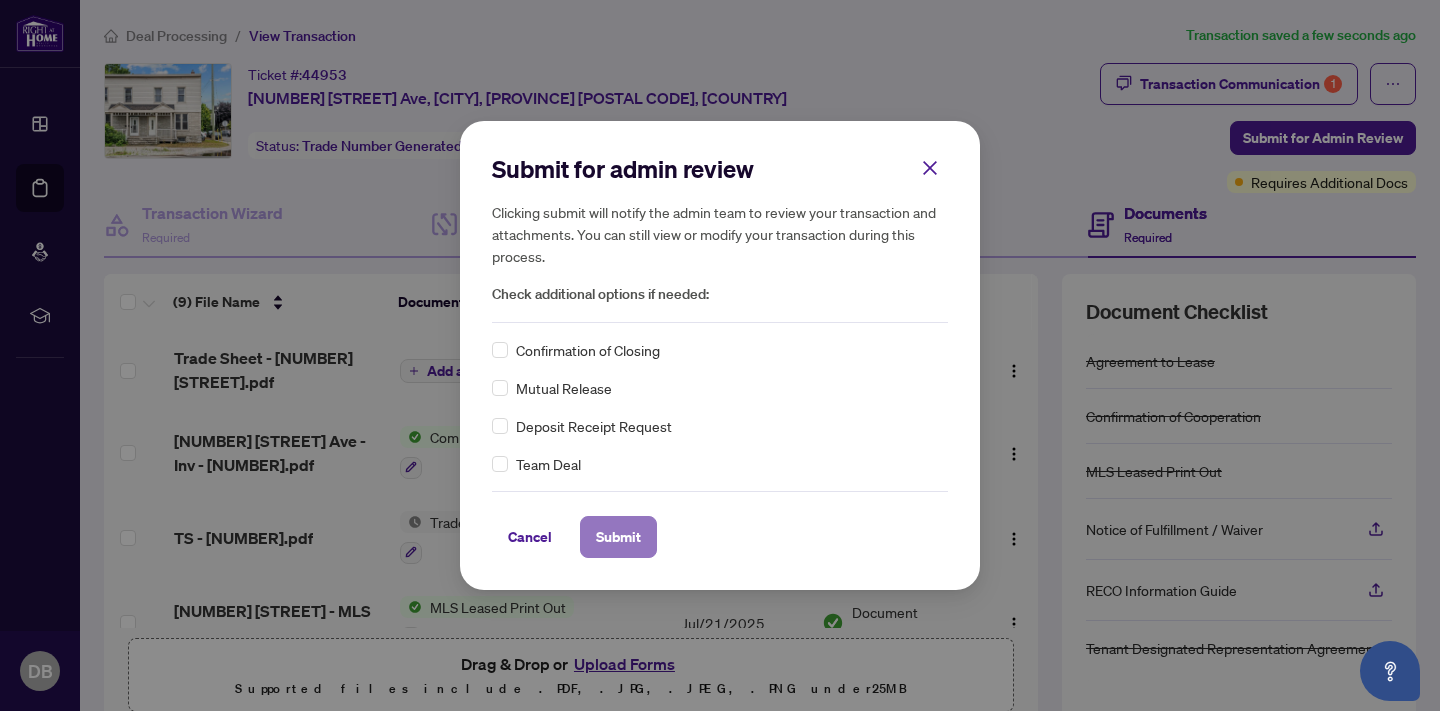 click on "Submit" at bounding box center [618, 537] 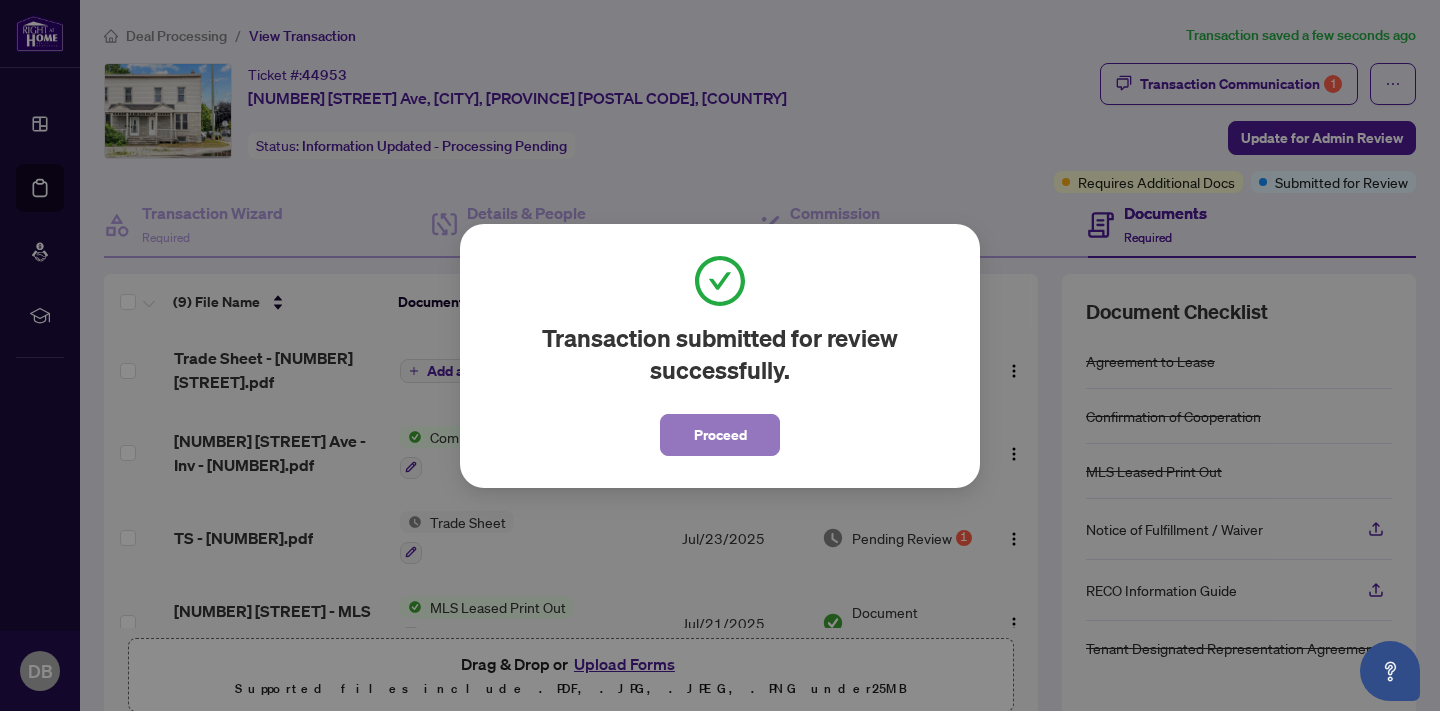 click on "Proceed" at bounding box center (720, 435) 